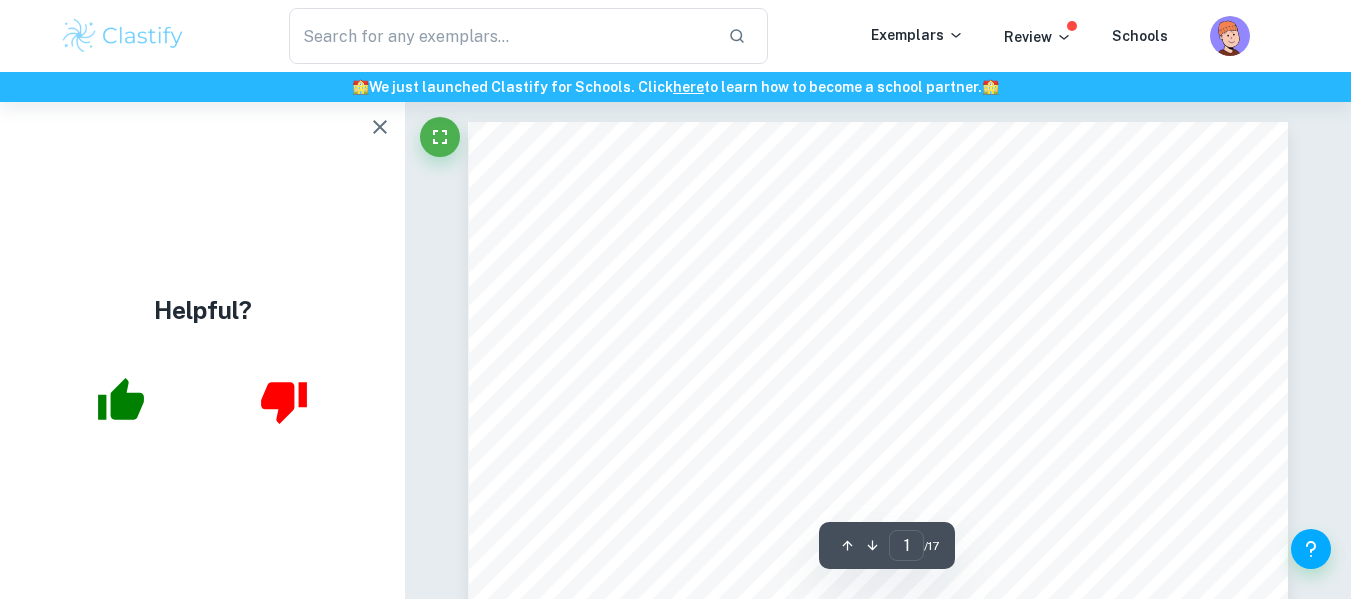scroll, scrollTop: 102, scrollLeft: 0, axis: vertical 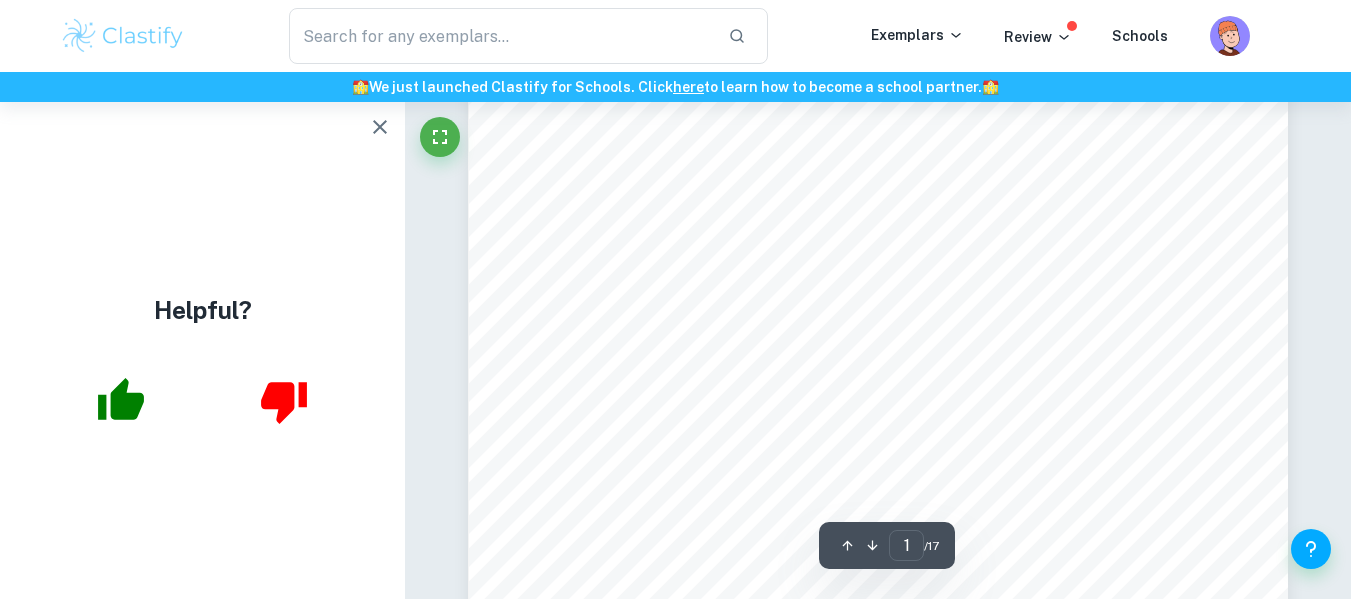 click on "Exploration and Investigation into the Expression of Themes Present in Tender is the Night. Research Question:   How does F. Scott Fitzgerald explore man’s downfall in pursuit of the American Dream in the novel 'Tender Is the Night'? Group 1: English Language and Literature Category 1 Word Count: 3853" at bounding box center [878, 599] 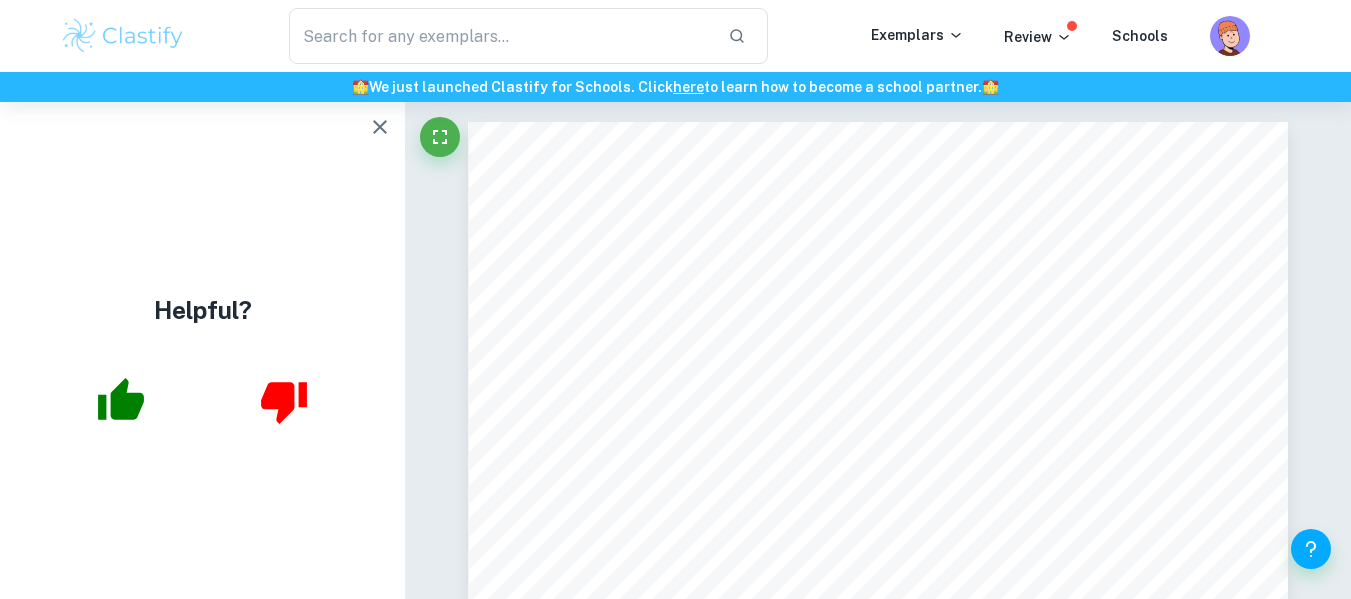 scroll, scrollTop: 80, scrollLeft: 0, axis: vertical 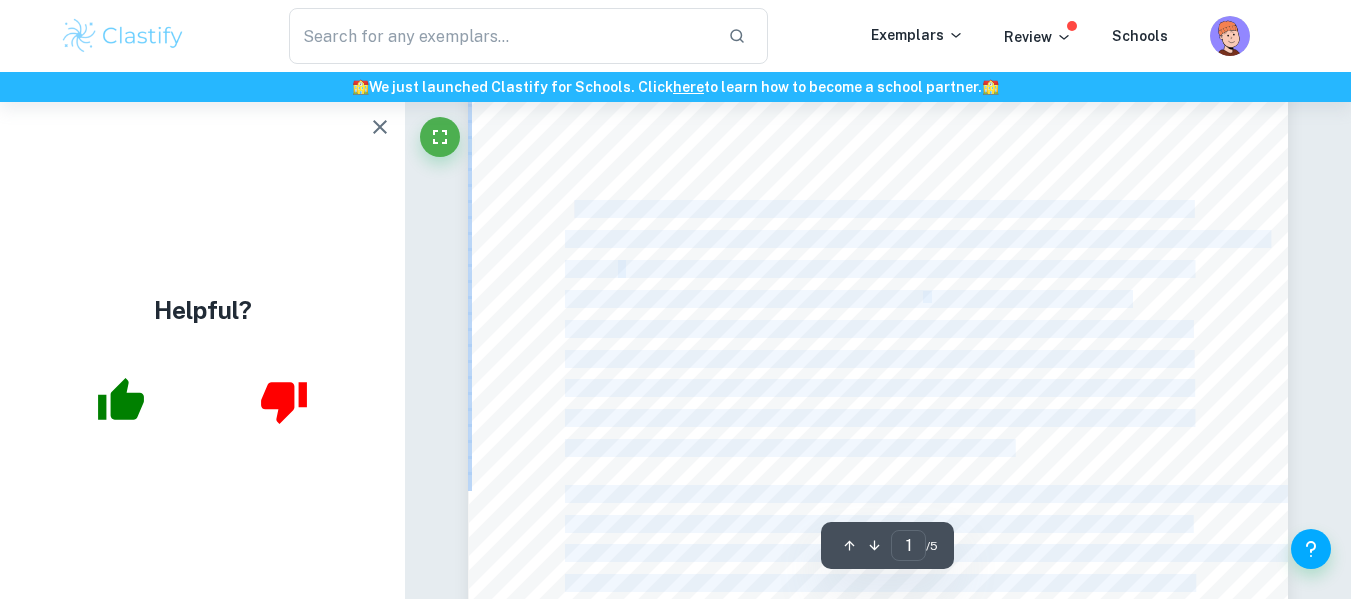 drag, startPoint x: 571, startPoint y: 211, endPoint x: 677, endPoint y: 222, distance: 106.56923 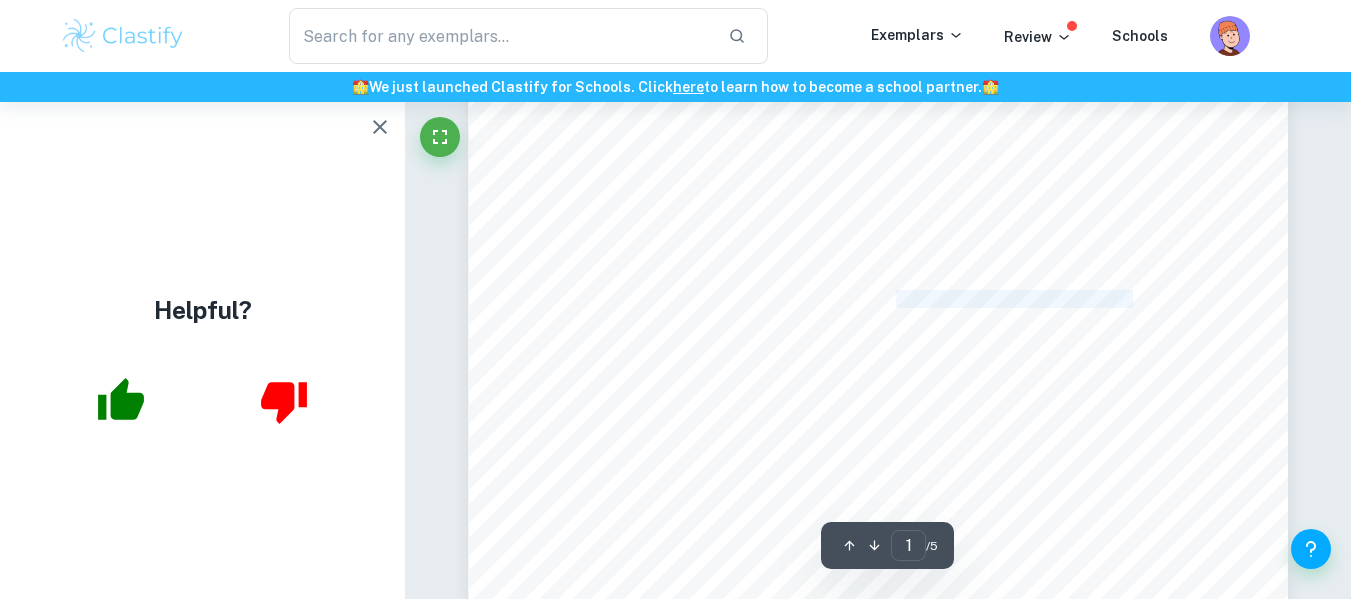 drag, startPoint x: 926, startPoint y: 302, endPoint x: 897, endPoint y: 297, distance: 29.427877 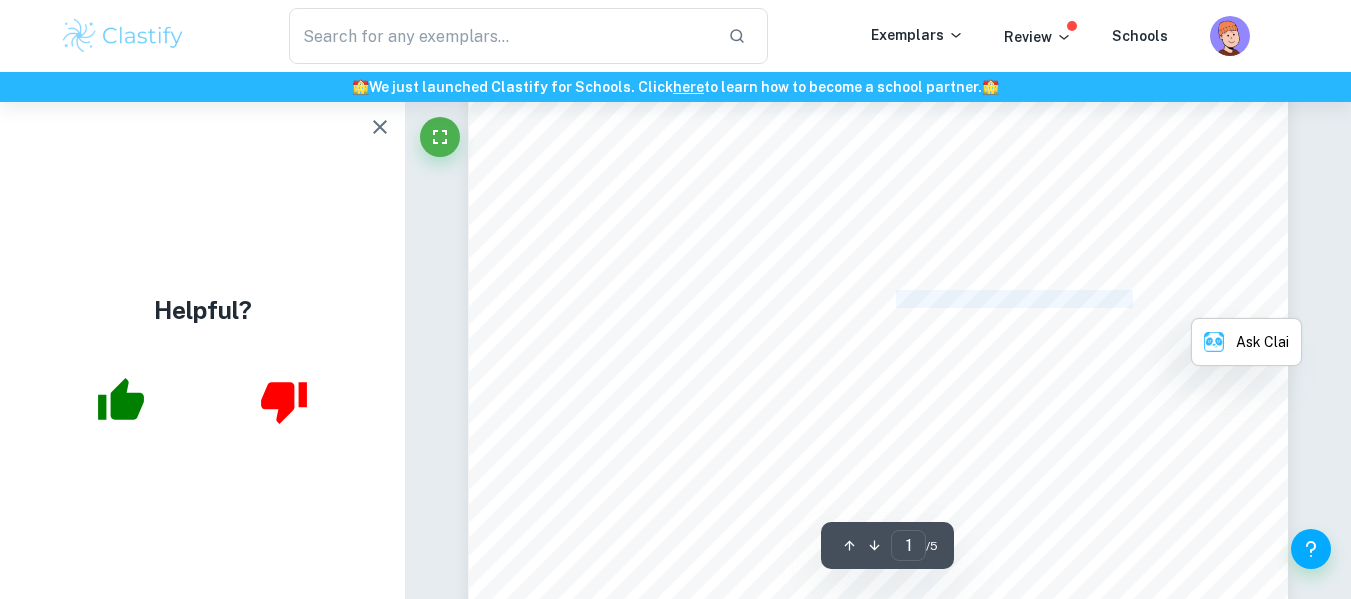 click on "the fullest stature of which they are innately capable” . [PERSON_NAME] confronts" at bounding box center [846, 299] 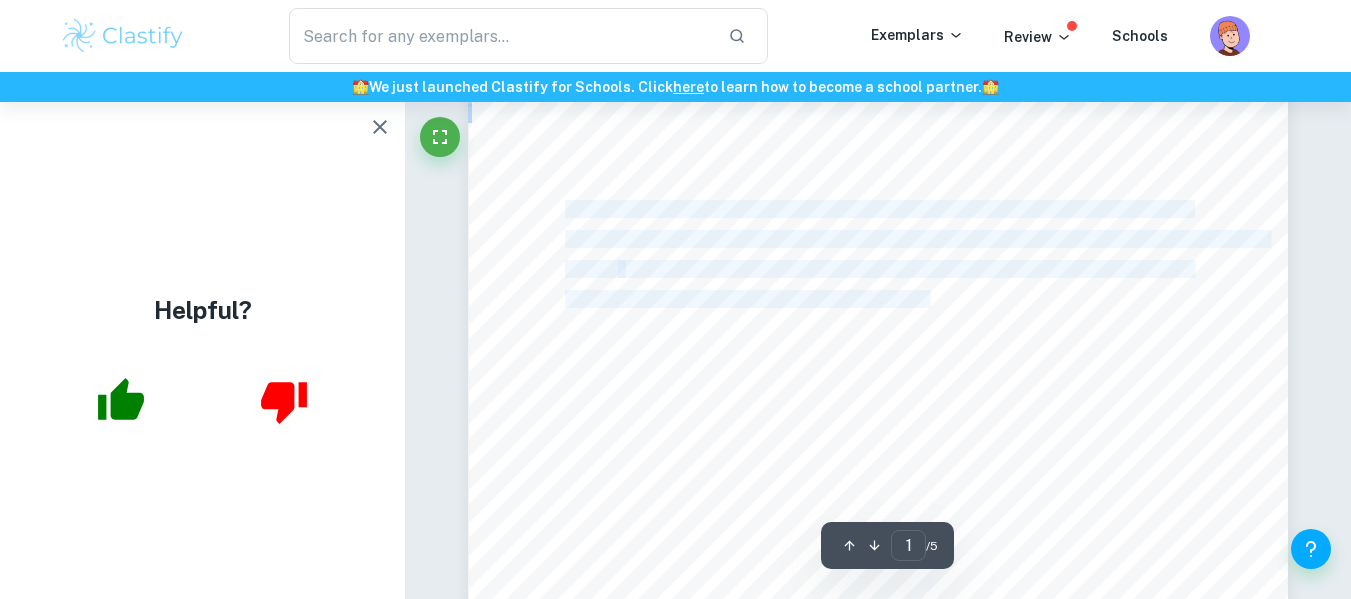 drag, startPoint x: 929, startPoint y: 299, endPoint x: 568, endPoint y: 203, distance: 373.5465 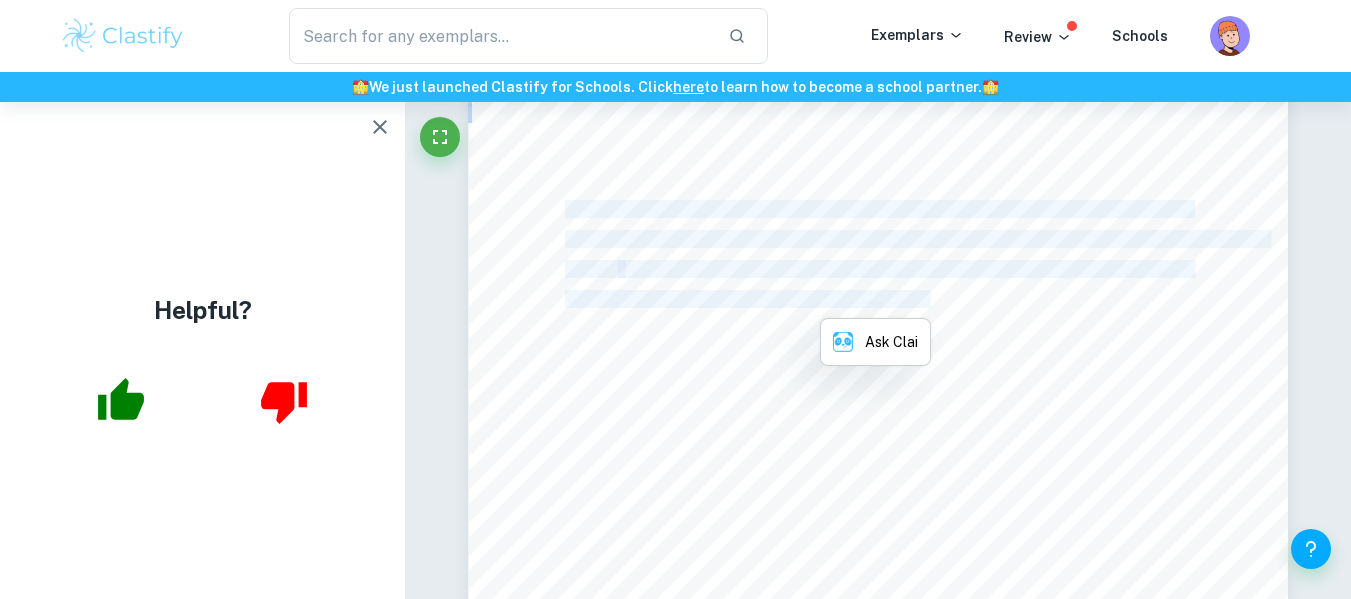 copy on "The American Dream is often presented as the ideal vision of life in a country built on the basis of democracy. [PERSON_NAME], an [DEMOGRAPHIC_DATA] writer and historian, defined this concept as follows:   “a dream of a social order in which each man and each woman shall be able to attain to the fullest stature of which they are innately capable” ." 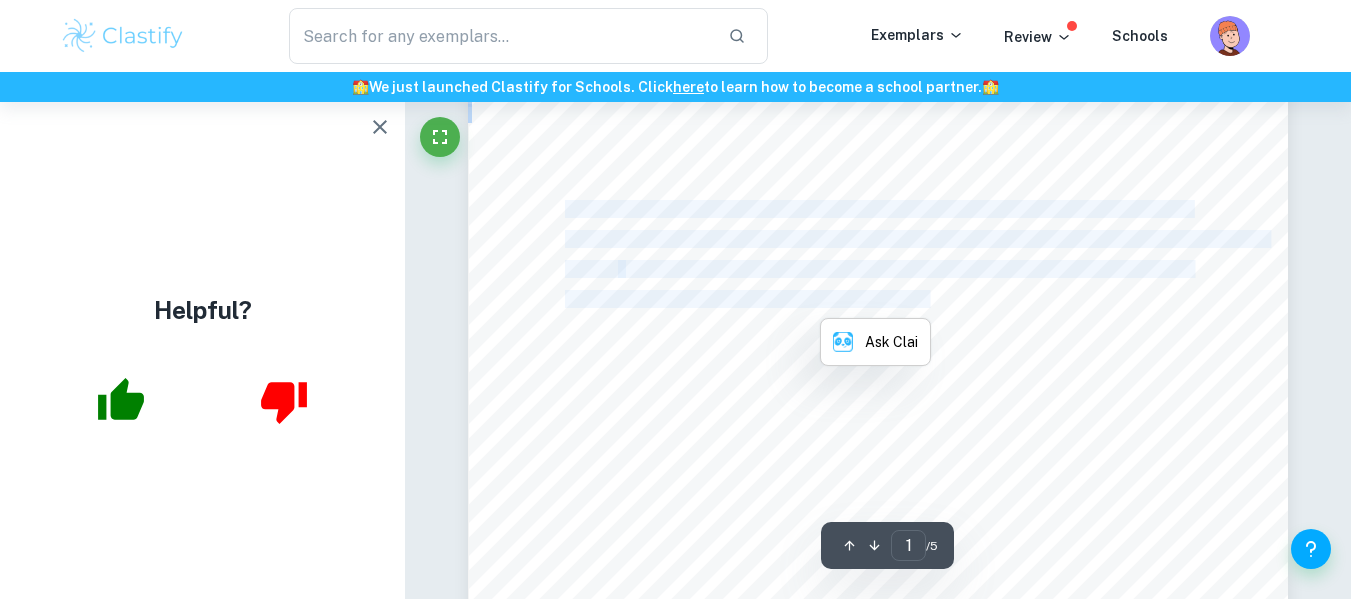 click on "“a dream of a social order in which each man and each woman shall be able to attain to" at bounding box center [906, 269] 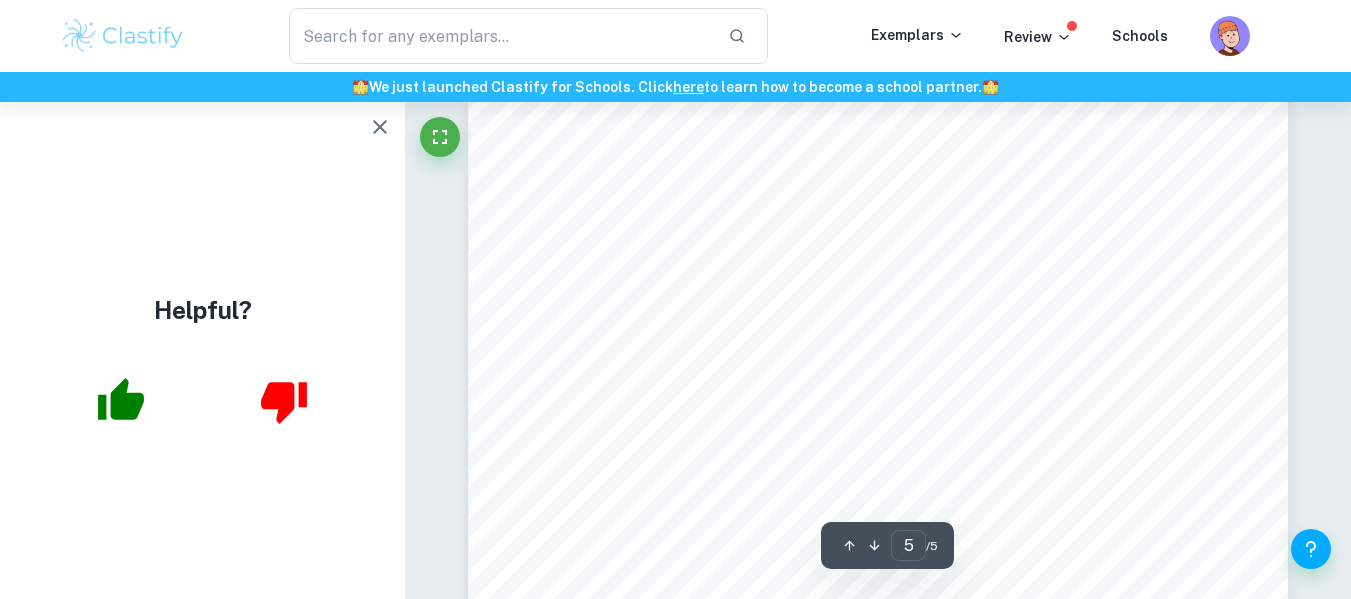 scroll, scrollTop: 4803, scrollLeft: 0, axis: vertical 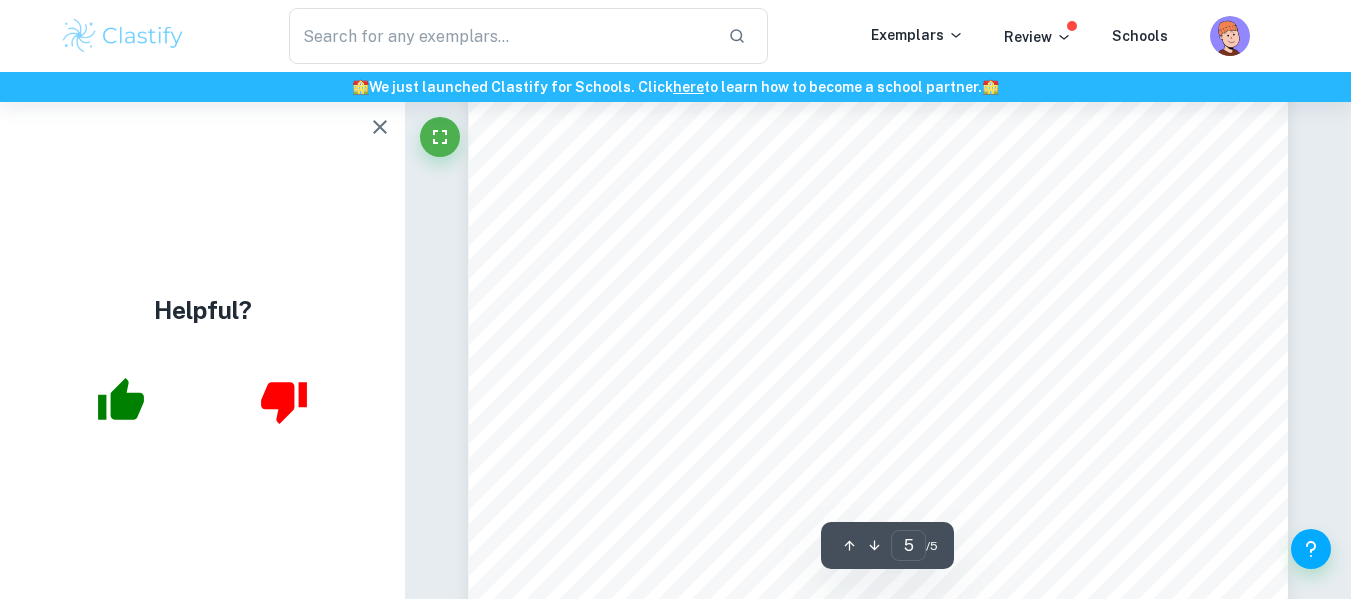 click on "[PERSON_NAME]." at bounding box center (628, 280) 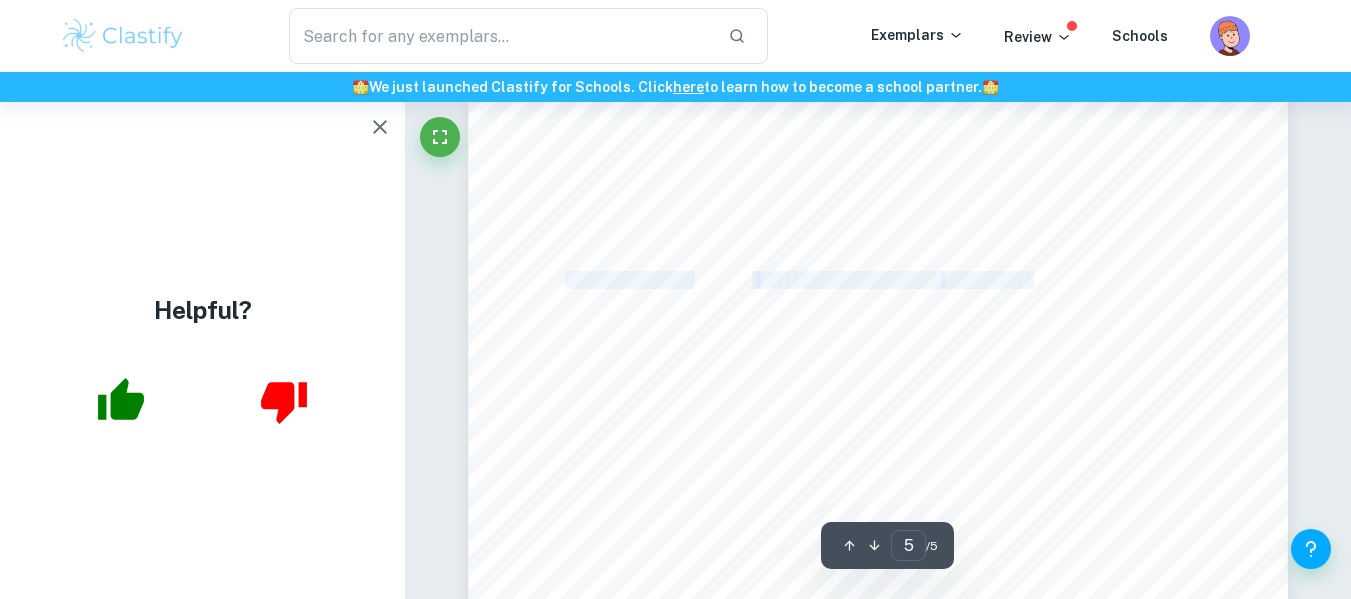 drag, startPoint x: 568, startPoint y: 287, endPoint x: 1026, endPoint y: 270, distance: 458.3154 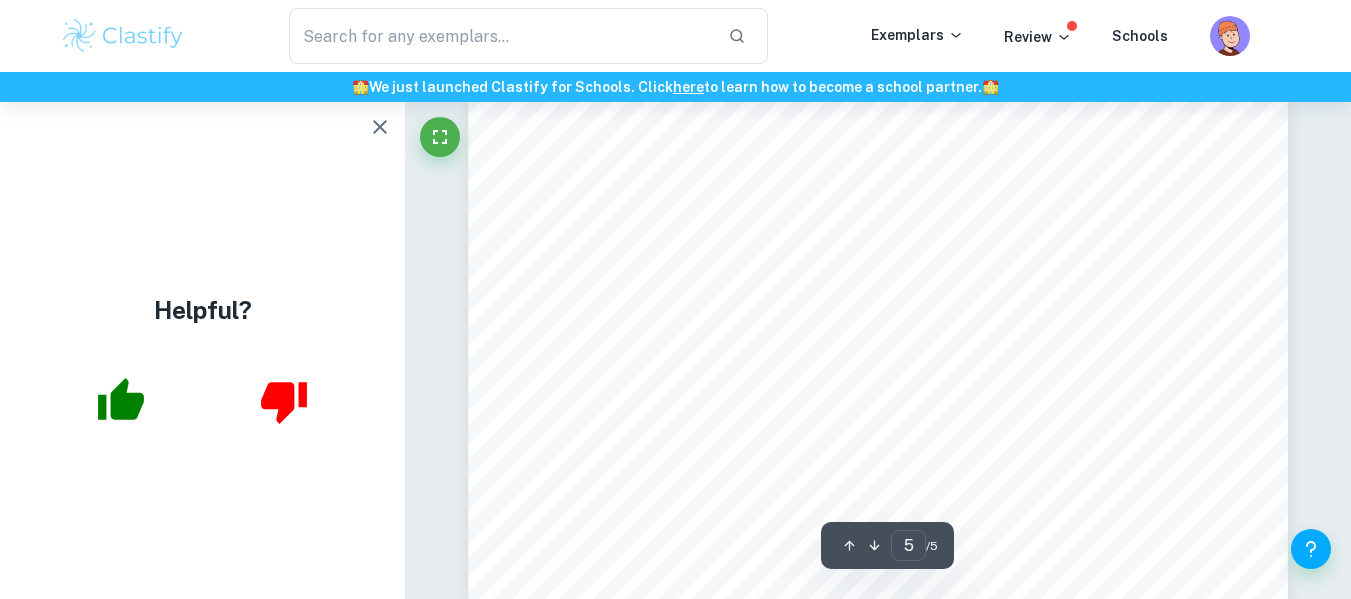 click on "of [PERSON_NAME] and her partner’s lives and desires allows for conclusions to be drawn about the different opportunities available for people from different backgrounds. In particular, [PERSON_NAME]’s perspective of an immigrant allows her to remain self-sufficient and not to take her position for granted. In conclusion, the presentation of the American Dream gains a much more critical outlook through the perspective of an immigrant. Adichie undermines the romanticized idea of life in [GEOGRAPHIC_DATA] due to the hardships and inequalities often associated with it. Her characters exhibit a growing   resilience   and   determination   when   confronted   with   difficulties   in   the   Land   of Opportunities. In [PERSON_NAME]’s work, the reader can notice several inconsistencies connected with the concept of the American Dream, which are caused by some inherent privileges that certain characters possess while others lack. word count: 1495 Bibliography [PERSON_NAME].   The Thing around Your Neck   (accessed   January" at bounding box center (878, 262) 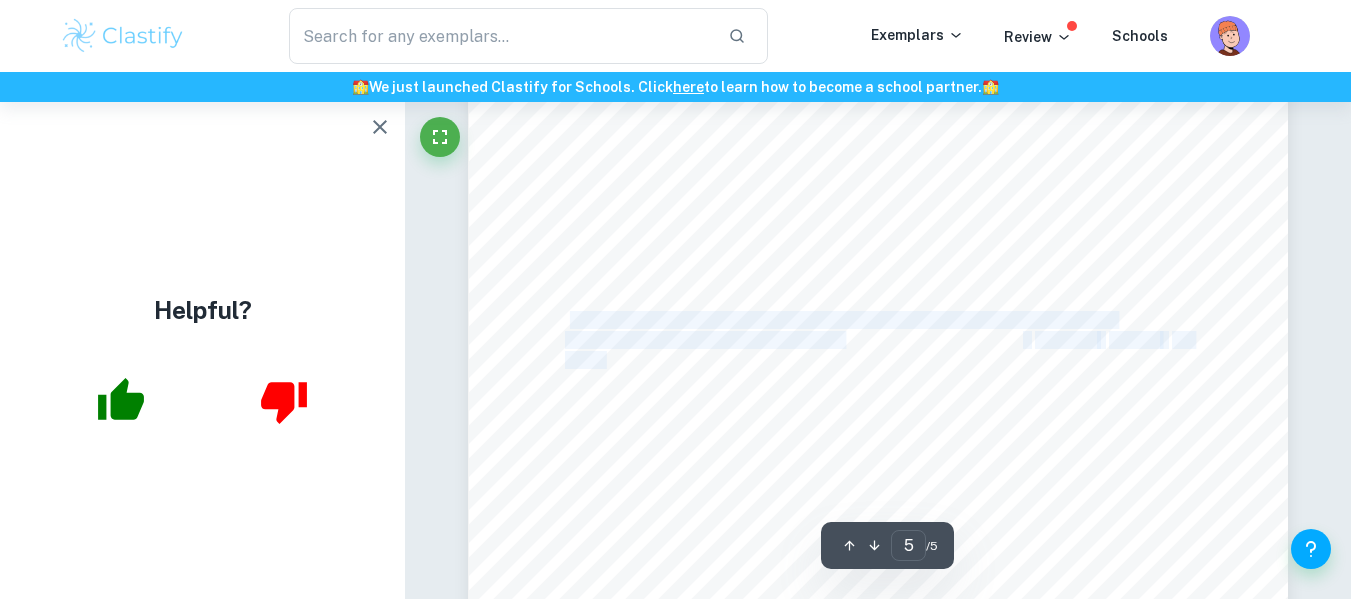 drag, startPoint x: 618, startPoint y: 358, endPoint x: 573, endPoint y: 318, distance: 60.207973 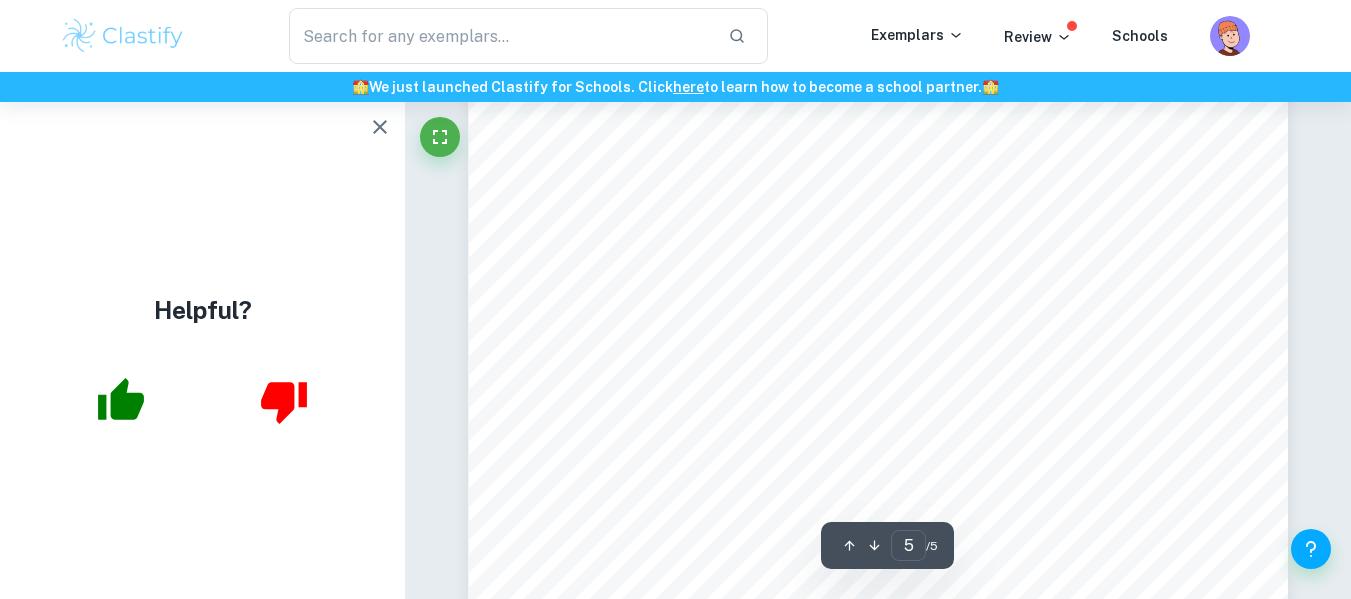 scroll, scrollTop: 4843, scrollLeft: 0, axis: vertical 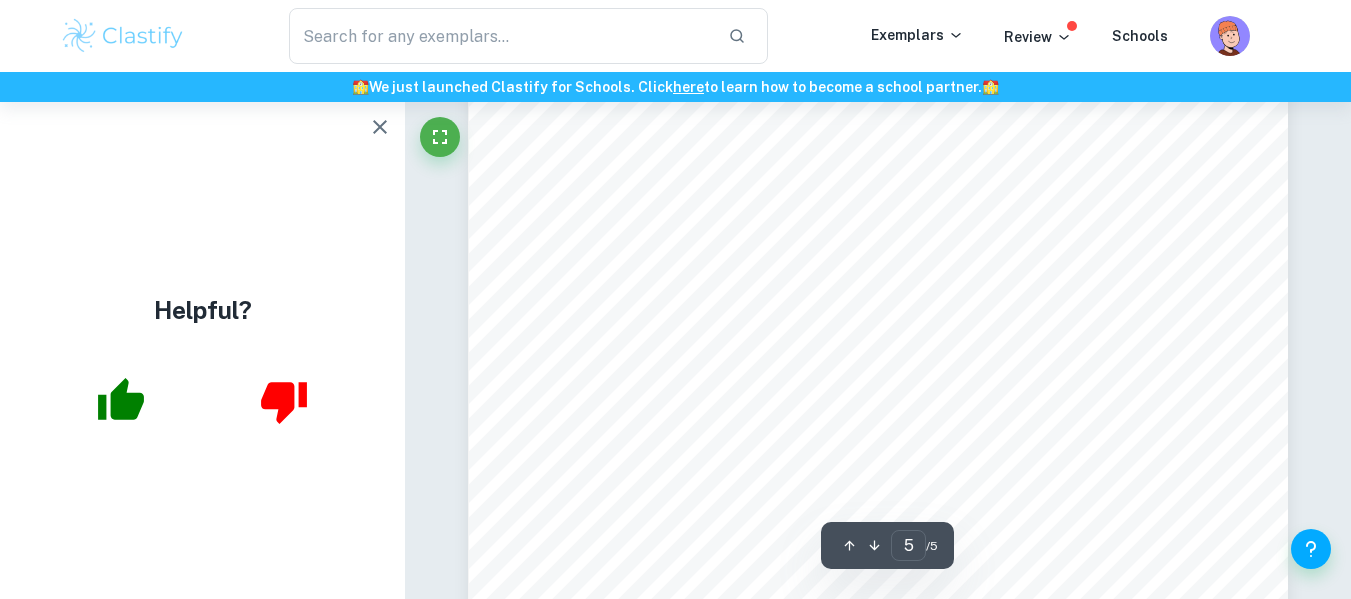 click on "of [PERSON_NAME] and her partner’s lives and desires allows for conclusions to be drawn about the different opportunities available for people from different backgrounds. In particular, [PERSON_NAME]’s perspective of an immigrant allows her to remain self-sufficient and not to take her position for granted. In conclusion, the presentation of the American Dream gains a much more critical outlook through the perspective of an immigrant. Adichie undermines the romanticized idea of life in [GEOGRAPHIC_DATA] due to the hardships and inequalities often associated with it. Her characters exhibit a growing   resilience   and   determination   when   confronted   with   difficulties   in   the   Land   of Opportunities. In [PERSON_NAME]’s work, the reader can notice several inconsistencies connected with the concept of the American Dream, which are caused by some inherent privileges that certain characters possess while others lack. word count: 1495 Bibliography [PERSON_NAME].   The Thing around Your Neck   (accessed   January" at bounding box center (878, 222) 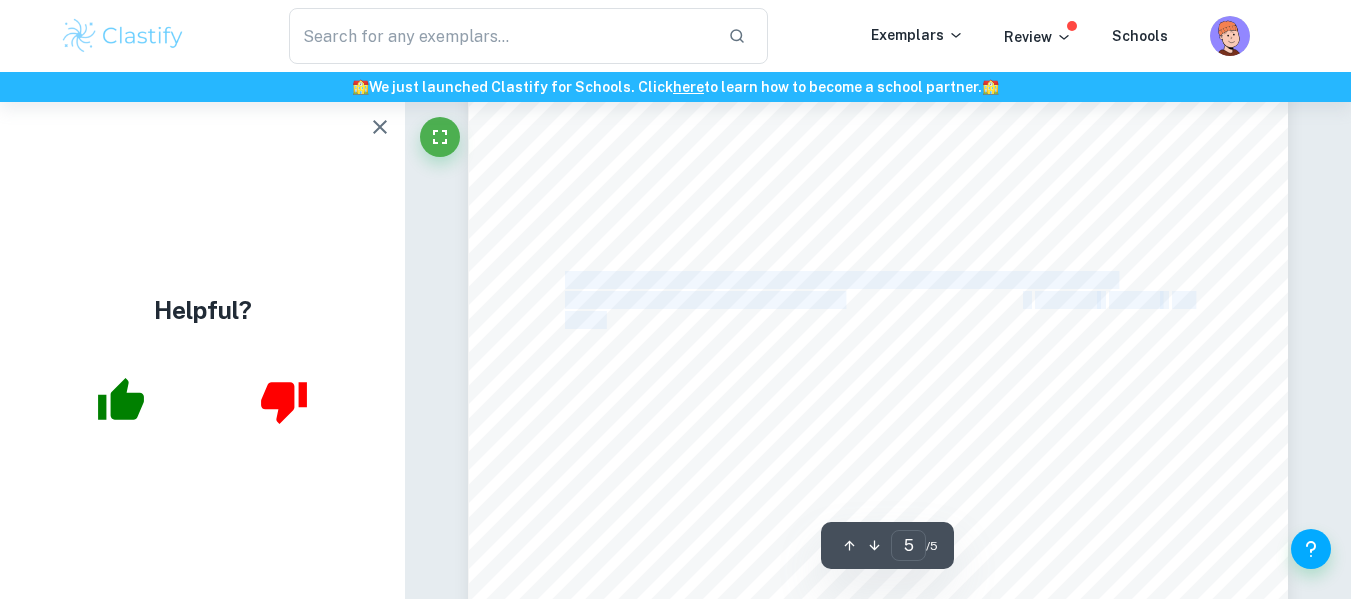 drag, startPoint x: 610, startPoint y: 322, endPoint x: 567, endPoint y: 276, distance: 62.968246 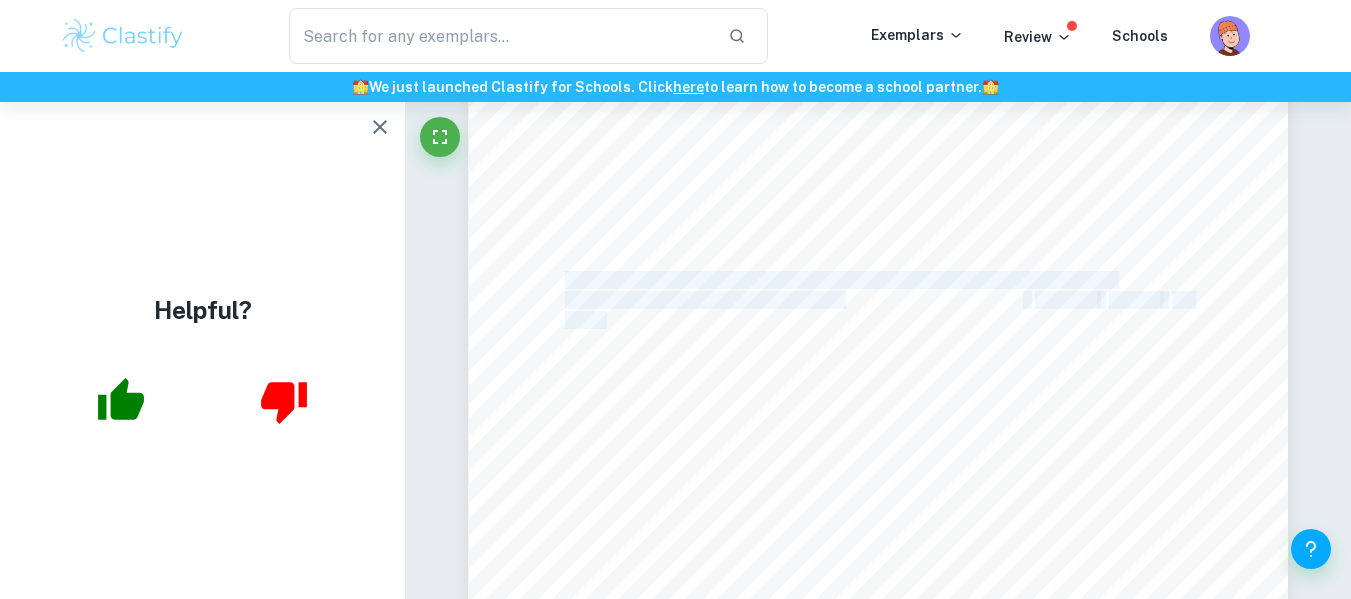 copy on "“[PERSON_NAME]: Dreaming up the American Dream”. JSTOR Daily, [DATE]. [URL][DOMAIN_NAME][PERSON_NAME]   (accessed   [DATE])." 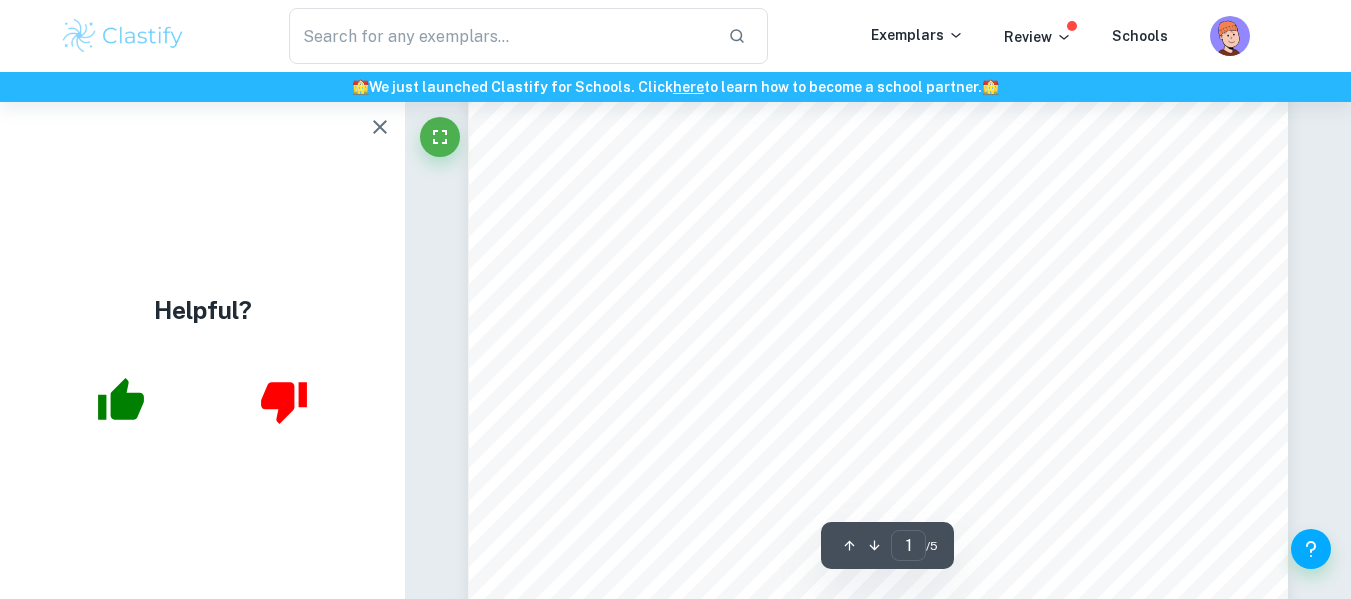 scroll, scrollTop: 95, scrollLeft: 0, axis: vertical 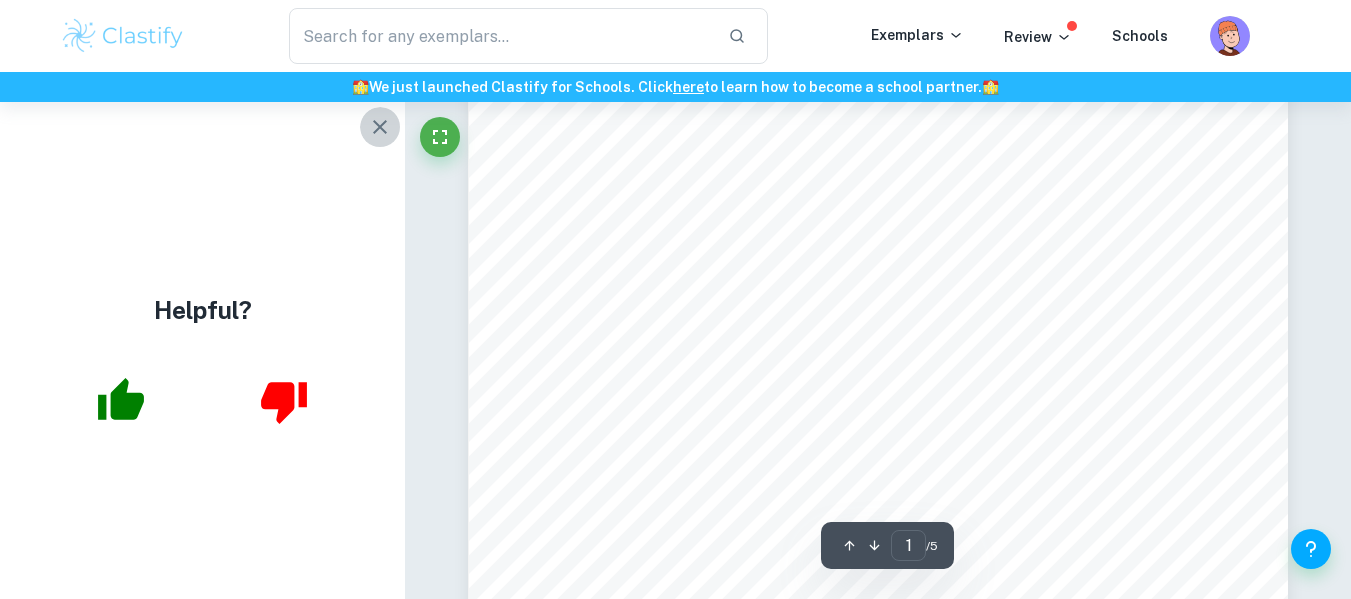 click at bounding box center [380, 127] 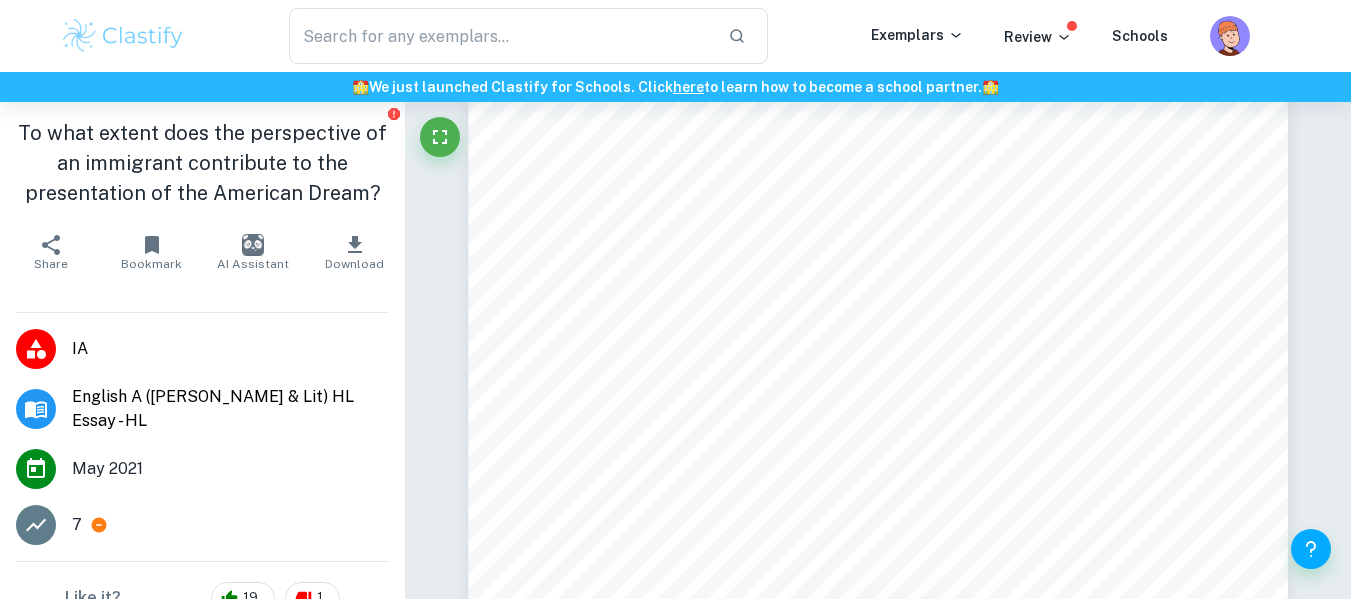 click on "To what extent does the perspective of an immigrant contribute to the presentation of the American Dream?" at bounding box center (202, 163) 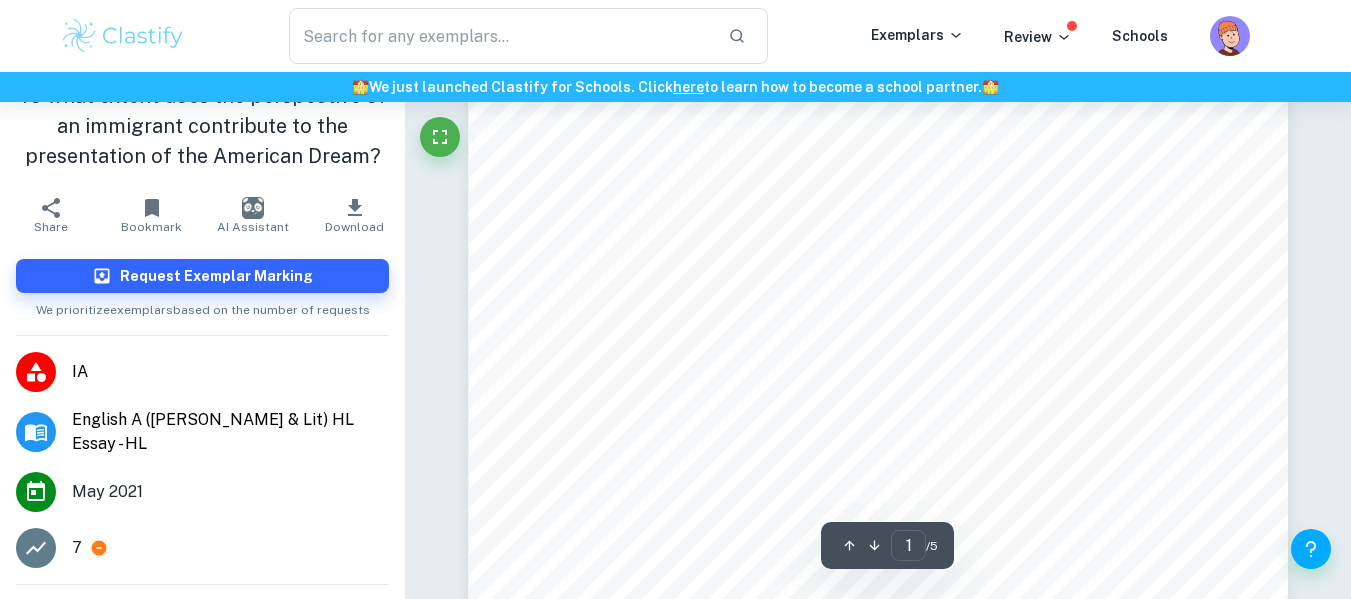 scroll, scrollTop: 40, scrollLeft: 0, axis: vertical 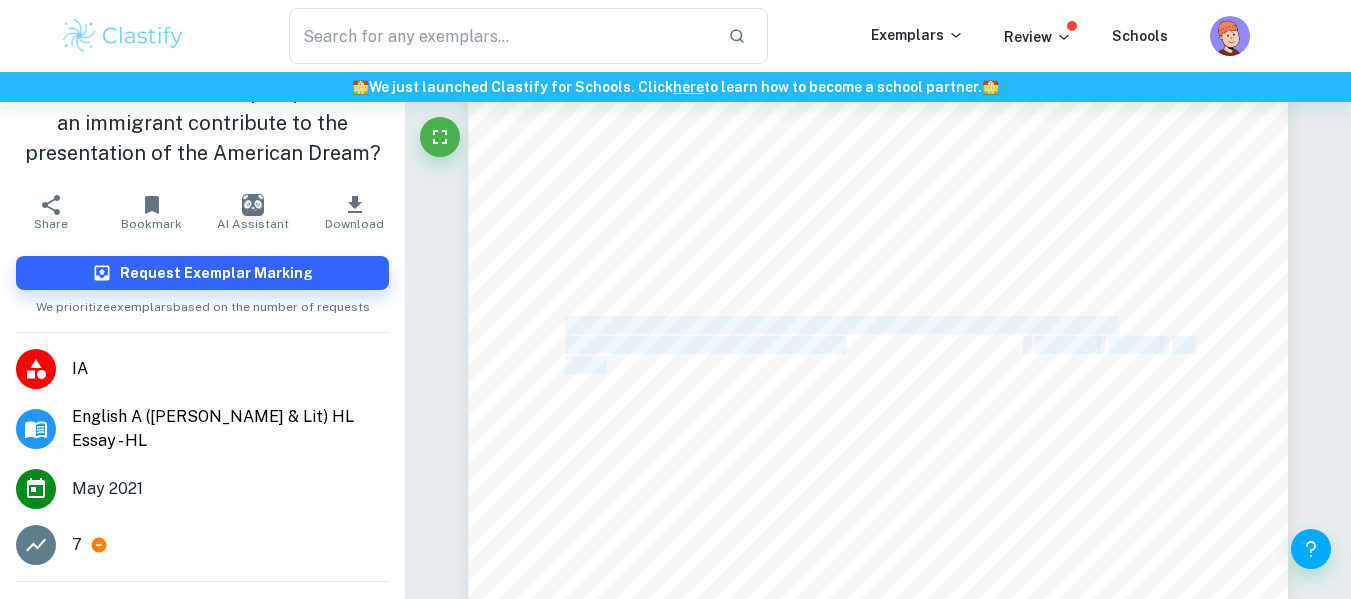 copy on "“[PERSON_NAME]: Dreaming up the American Dream”. JSTOR Daily, [DATE]. [URL][DOMAIN_NAME][PERSON_NAME]   (accessed   [DATE])." 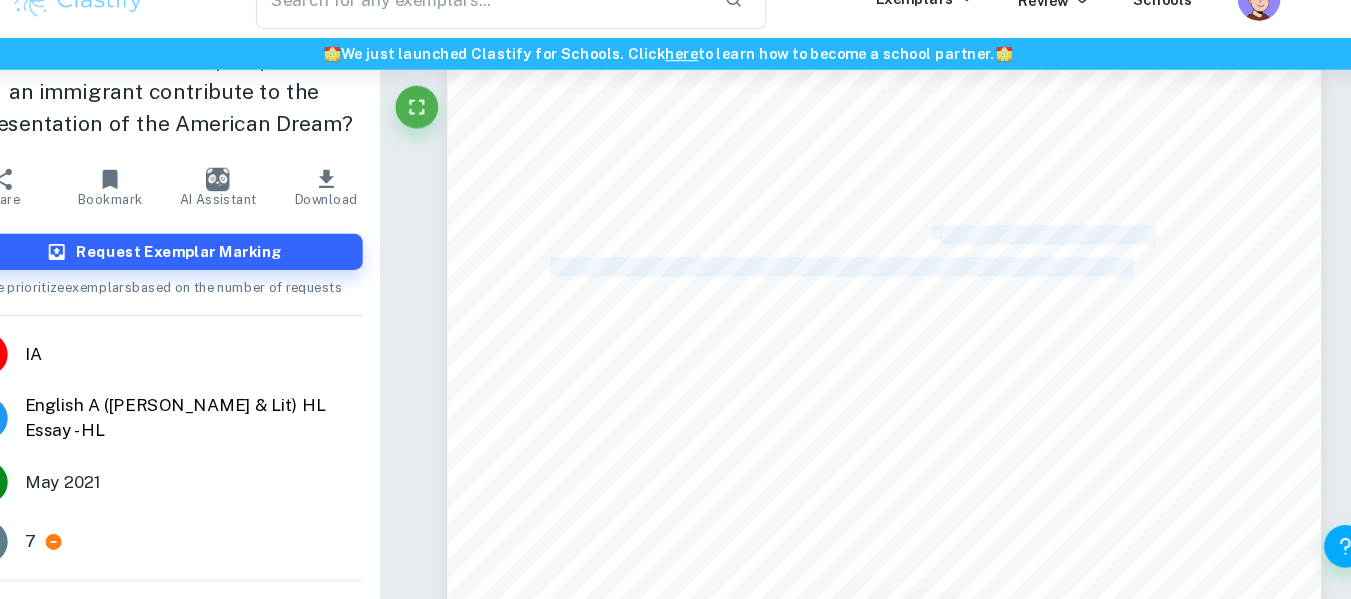drag, startPoint x: 929, startPoint y: 253, endPoint x: 1112, endPoint y: 286, distance: 185.9516 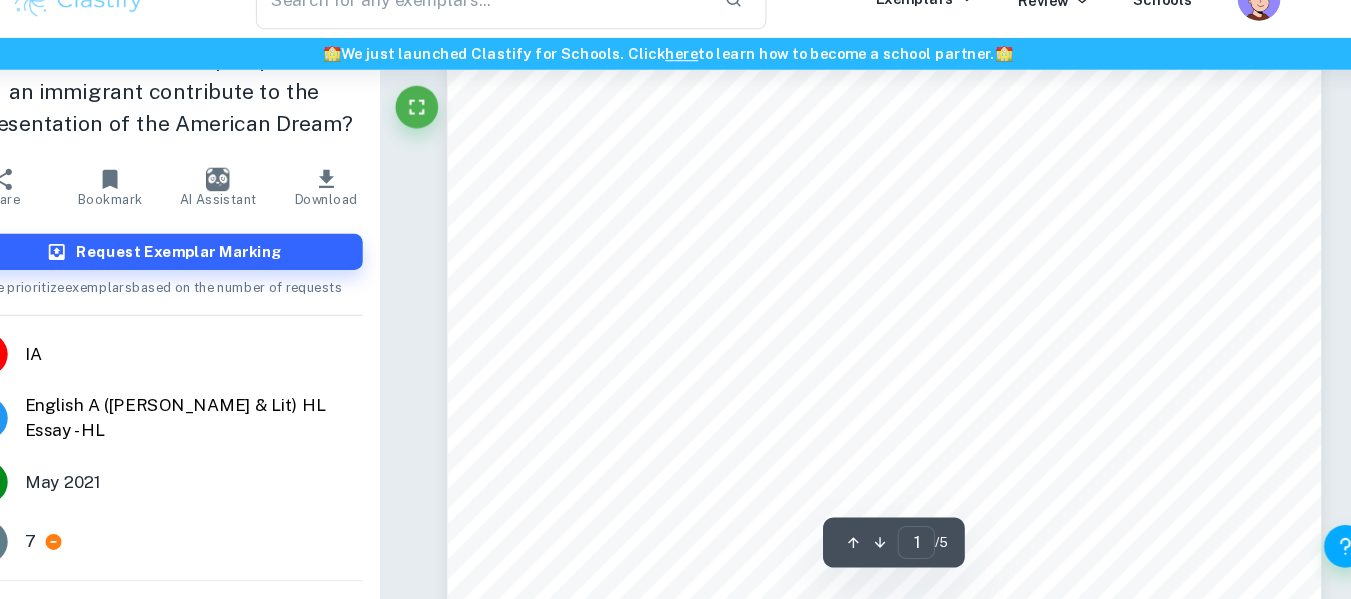 drag, startPoint x: 1092, startPoint y: 305, endPoint x: 1122, endPoint y: 301, distance: 30.265491 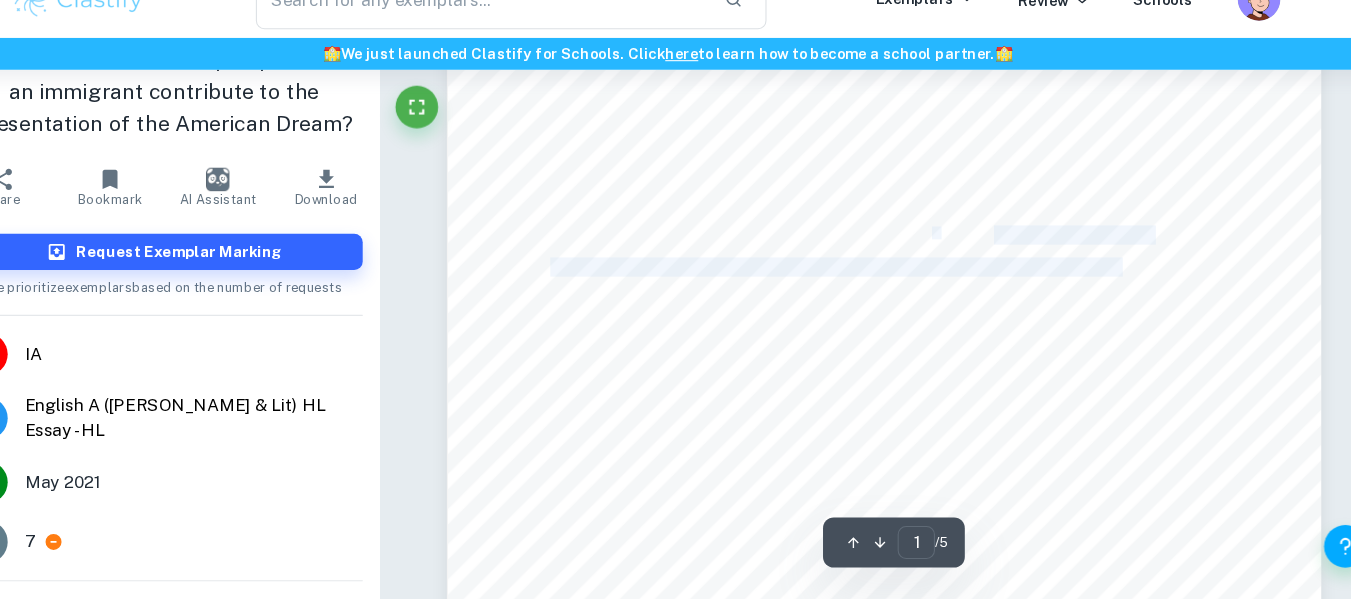 drag, startPoint x: 1101, startPoint y: 282, endPoint x: 980, endPoint y: 263, distance: 122.48265 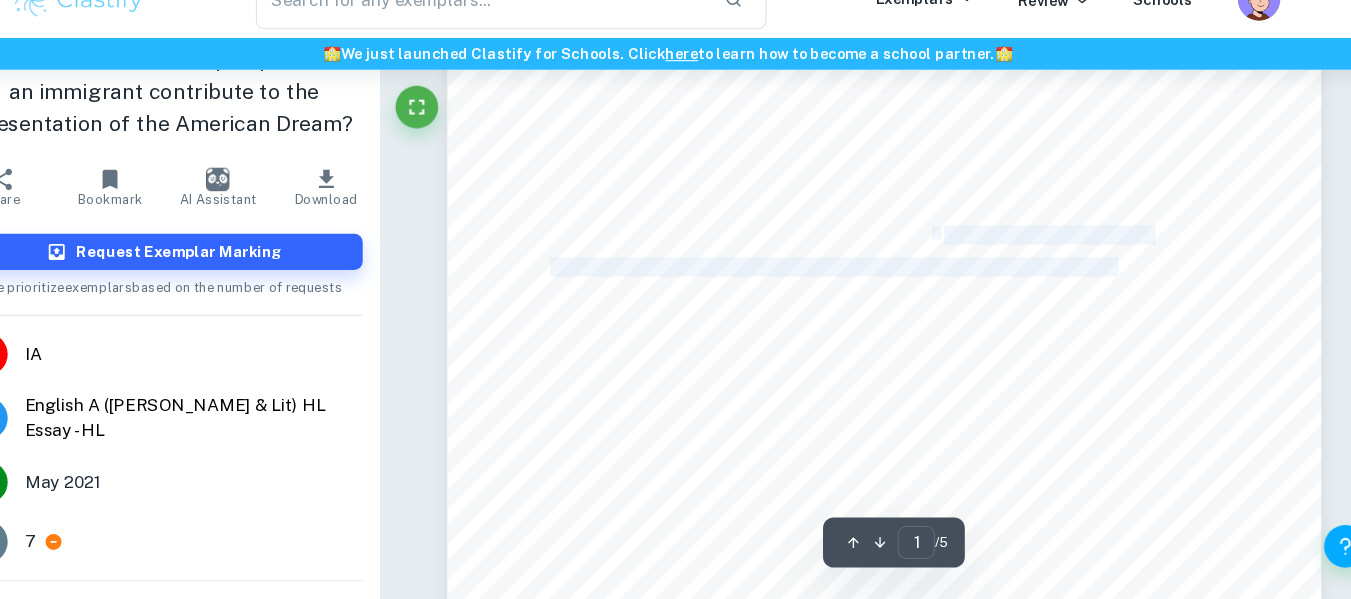 drag, startPoint x: 940, startPoint y: 256, endPoint x: 1098, endPoint y: 283, distance: 160.29036 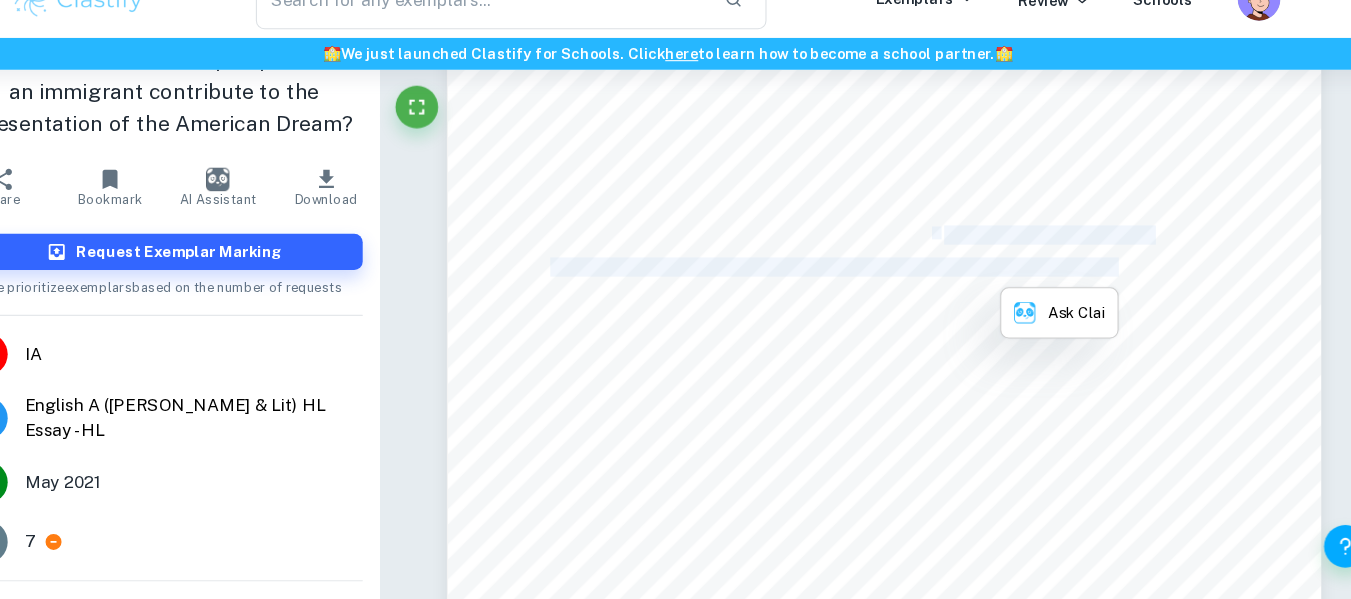 copy on "[PERSON_NAME] confronts 1 this classic vision in her collection of short stories “The Thing Around Your Neck”." 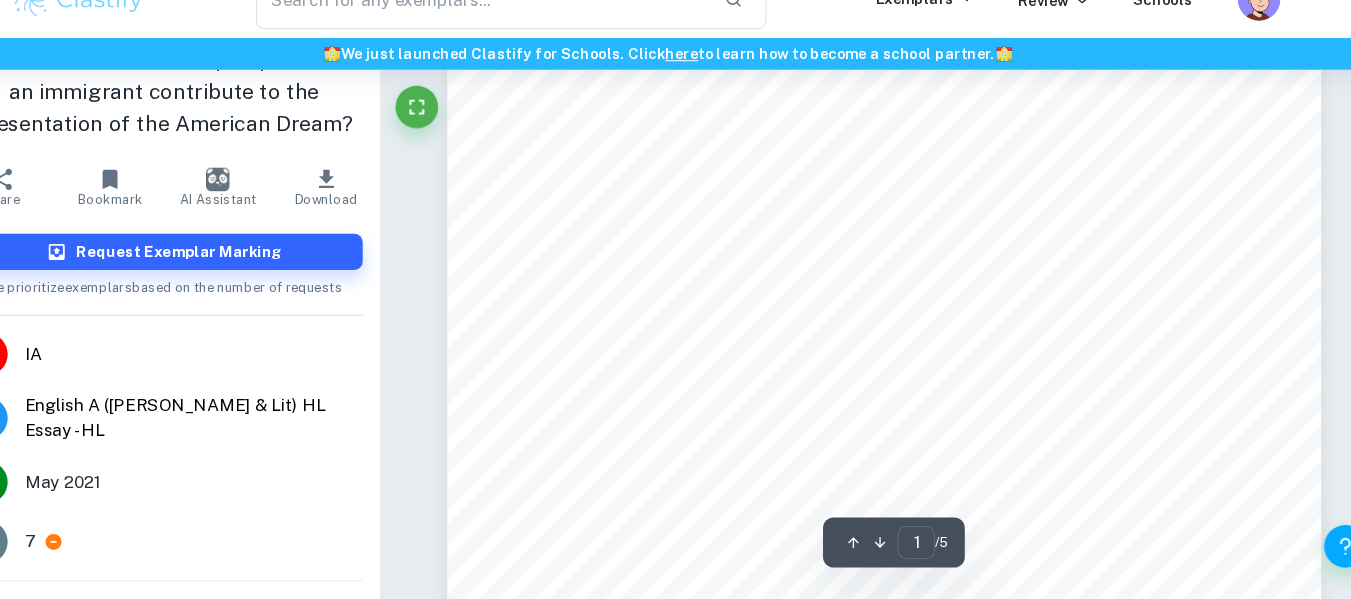 click on "To what extent does the perspective of an immigrant contribute to the presentation of the American Dream? The American Dream is often presented as the ideal vision of life in a country built on the basis of democracy. [PERSON_NAME], an [DEMOGRAPHIC_DATA] writer and historian, defined this concept as follows:   “a dream of a social order in which each man and each woman shall be able to attain to the fullest stature of which they are innately capable” . [PERSON_NAME] confronts 1 this classic vision in her collection of short stories “The Thing Around Your Neck”. She presents this concept through the theme of immigration. The idealistic vision of the American Dream becomes a driving factor for her characters searching for a better life. Thus their experiences in the Land of Opportunities may help answer the question: “To what extent does the perspective of an immigrant contribute to the presentation of the American Dream?”   symbolically 2 through the use of epithets “ tiny   stained   3" at bounding box center [878, 530] 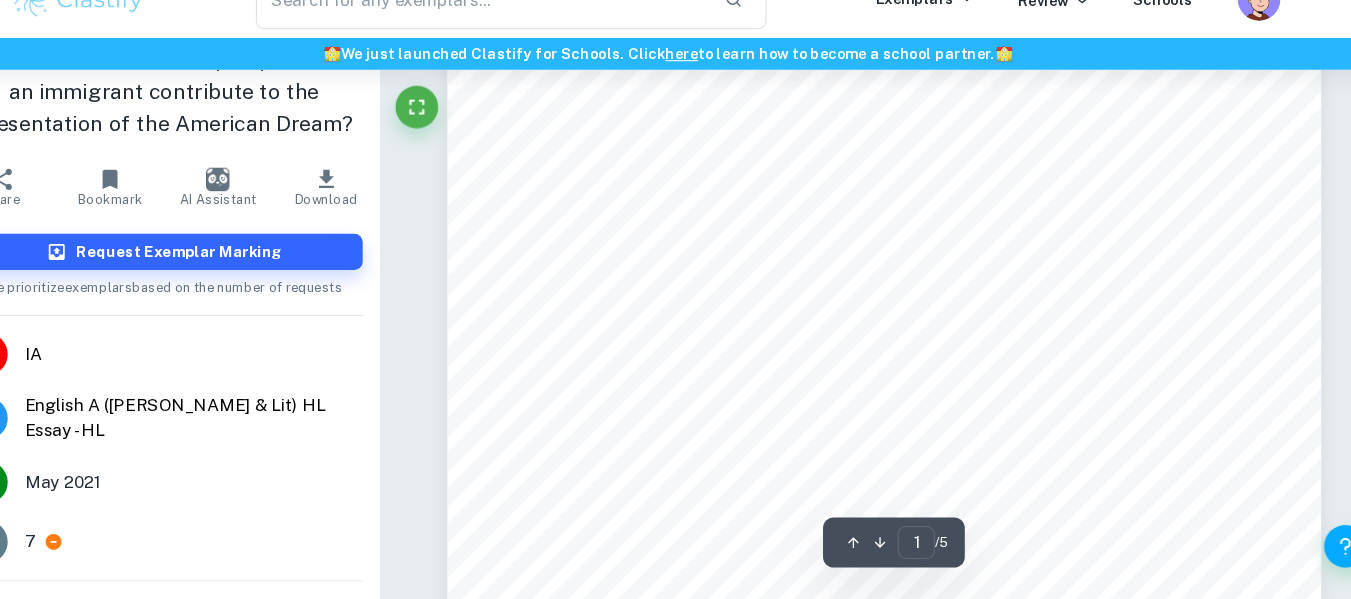 scroll, scrollTop: 162, scrollLeft: 0, axis: vertical 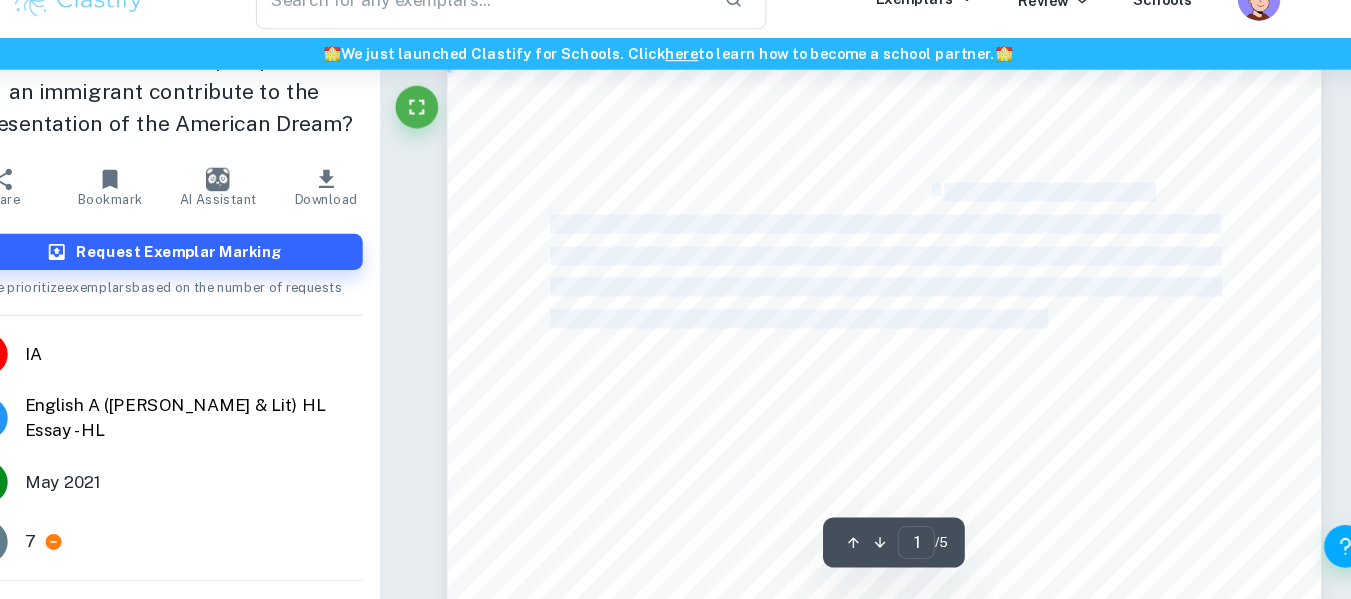 drag, startPoint x: 938, startPoint y: 211, endPoint x: 1028, endPoint y: 335, distance: 153.2188 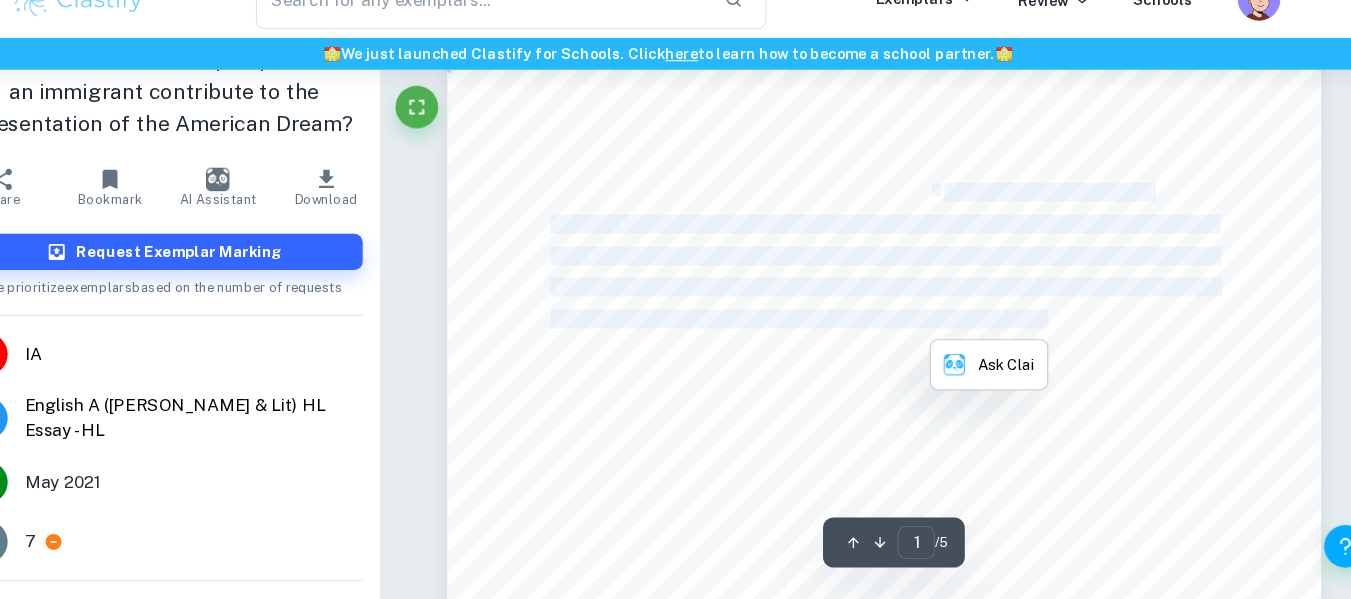 drag, startPoint x: 906, startPoint y: 231, endPoint x: 850, endPoint y: 270, distance: 68.24222 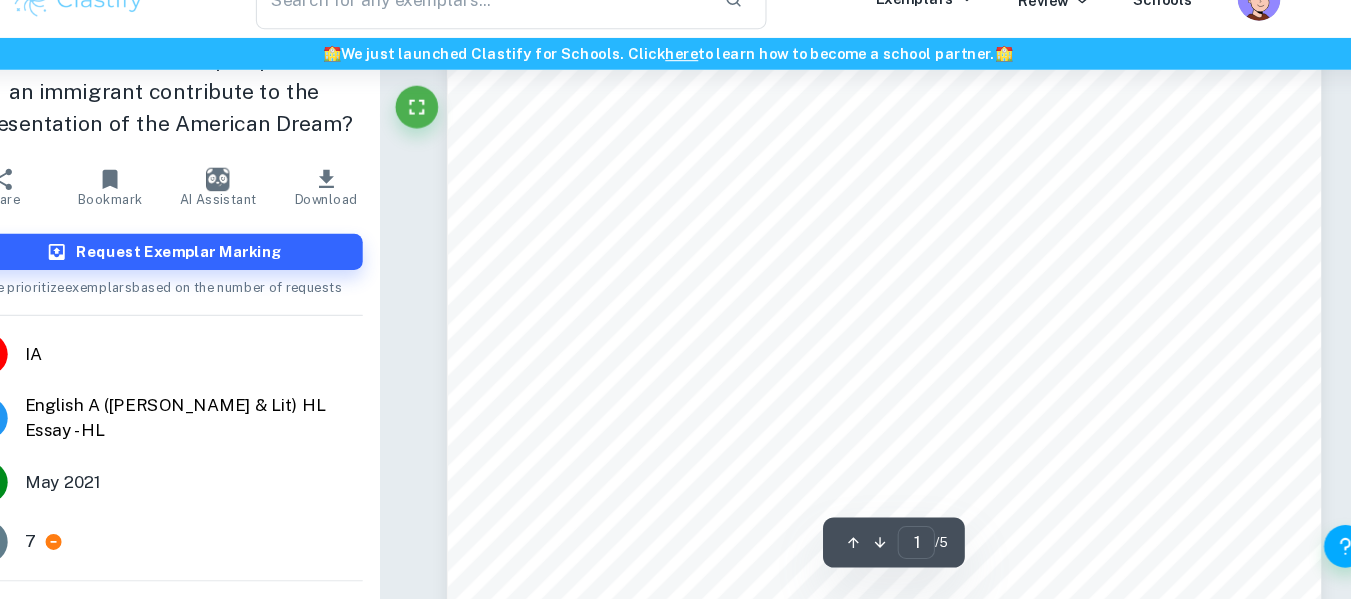 click on "To what extent does the perspective of an immigrant contribute to the presentation of the American Dream? The American Dream is often presented as the ideal vision of life in a country built on the basis of democracy. [PERSON_NAME], an [DEMOGRAPHIC_DATA] writer and historian, defined this concept as follows:   “a dream of a social order in which each man and each woman shall be able to attain to the fullest stature of which they are innately capable” . [PERSON_NAME] confronts 1 this classic vision in her collection of short stories “The Thing Around Your Neck”. She presents this concept through the theme of immigration. The idealistic vision of the American Dream becomes a driving factor for her characters searching for a better life. Thus their experiences in the Land of Opportunities may help answer the question: “To what extent does the perspective of an immigrant contribute to the presentation of the American Dream?”   symbolically 2 through the use of epithets “ tiny   stained   3" at bounding box center [878, 490] 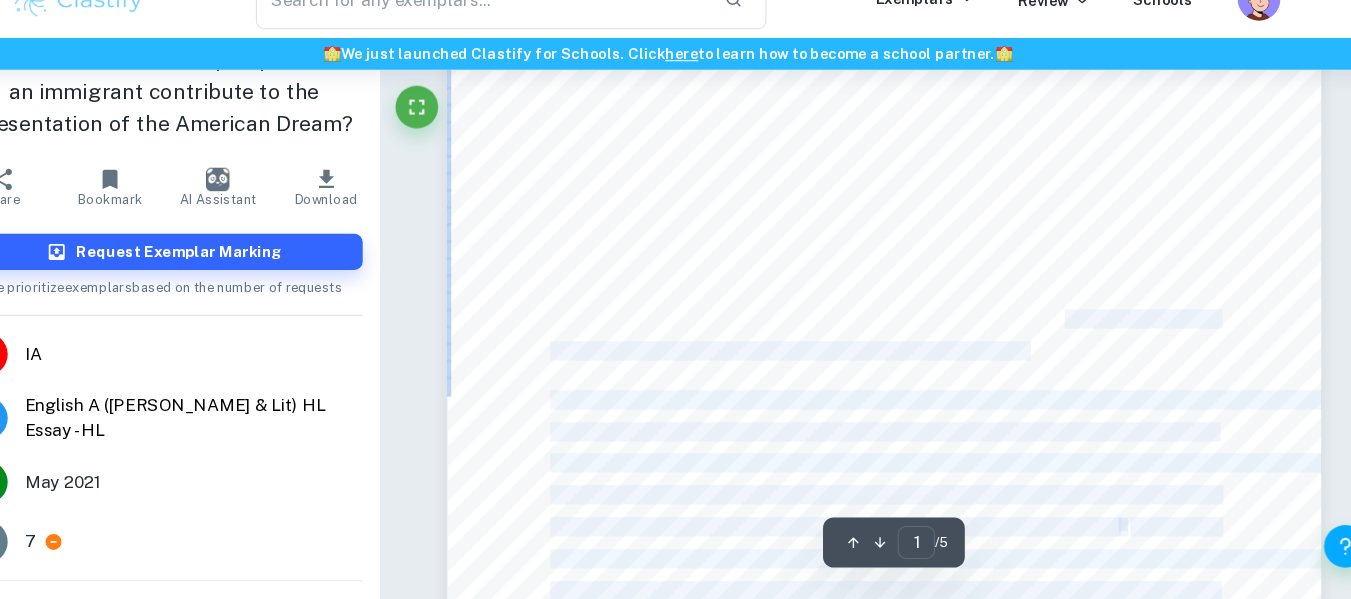drag, startPoint x: 1047, startPoint y: 332, endPoint x: 1077, endPoint y: 356, distance: 38.418747 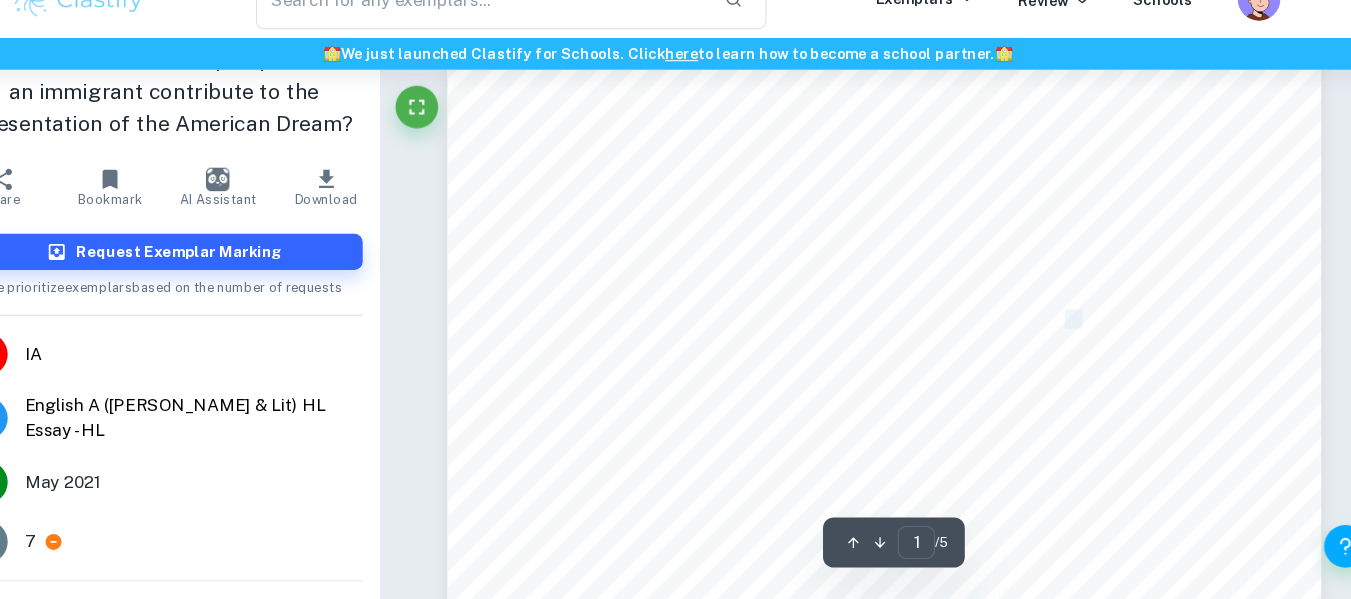 drag, startPoint x: 1046, startPoint y: 338, endPoint x: 1067, endPoint y: 338, distance: 21 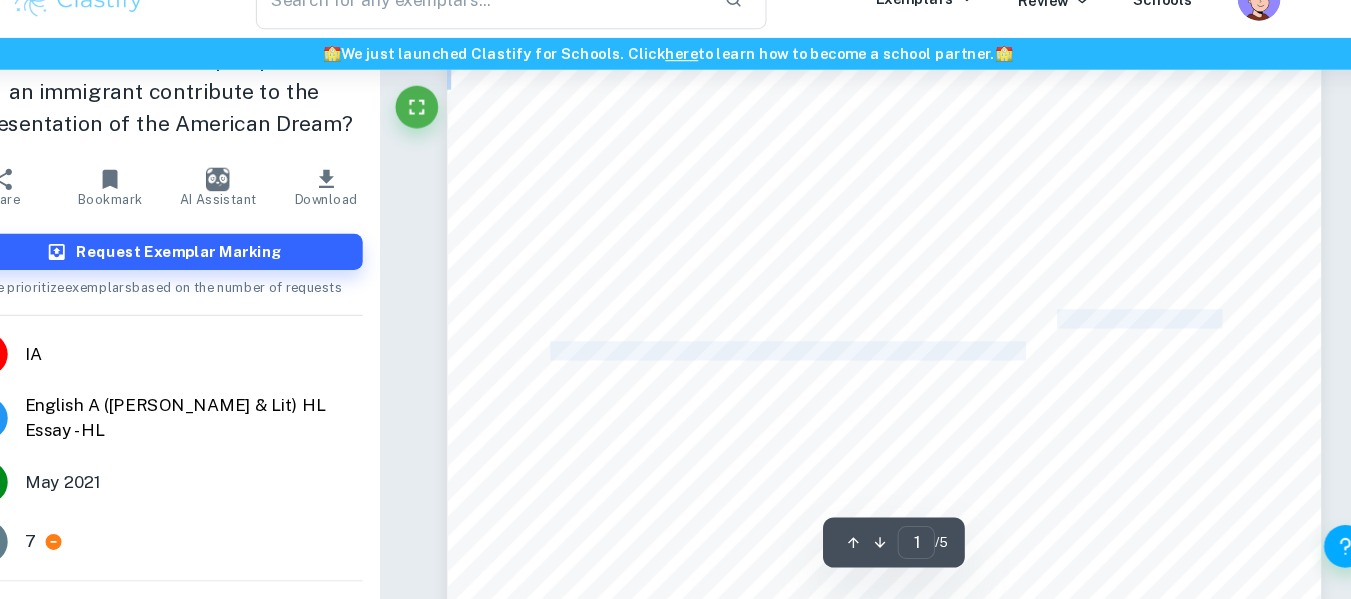 drag, startPoint x: 1044, startPoint y: 338, endPoint x: 1011, endPoint y: 368, distance: 44.598206 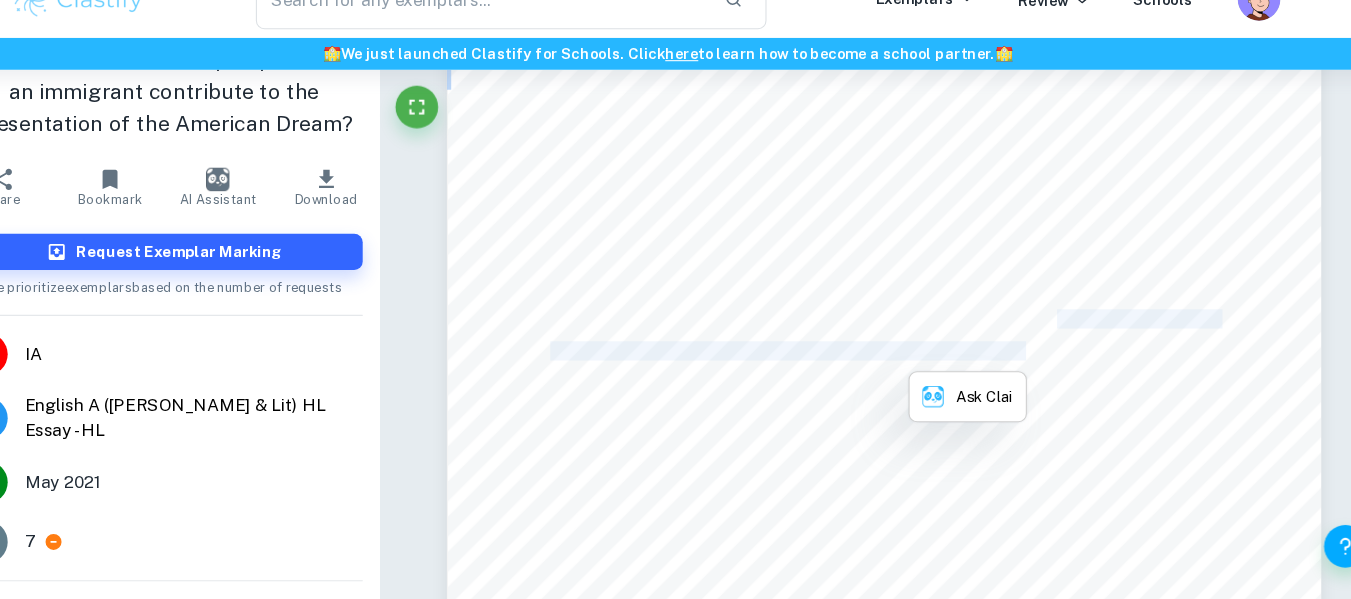 copy on "does the perspective of an immigrant contribute to the presentation of the American Dream?”" 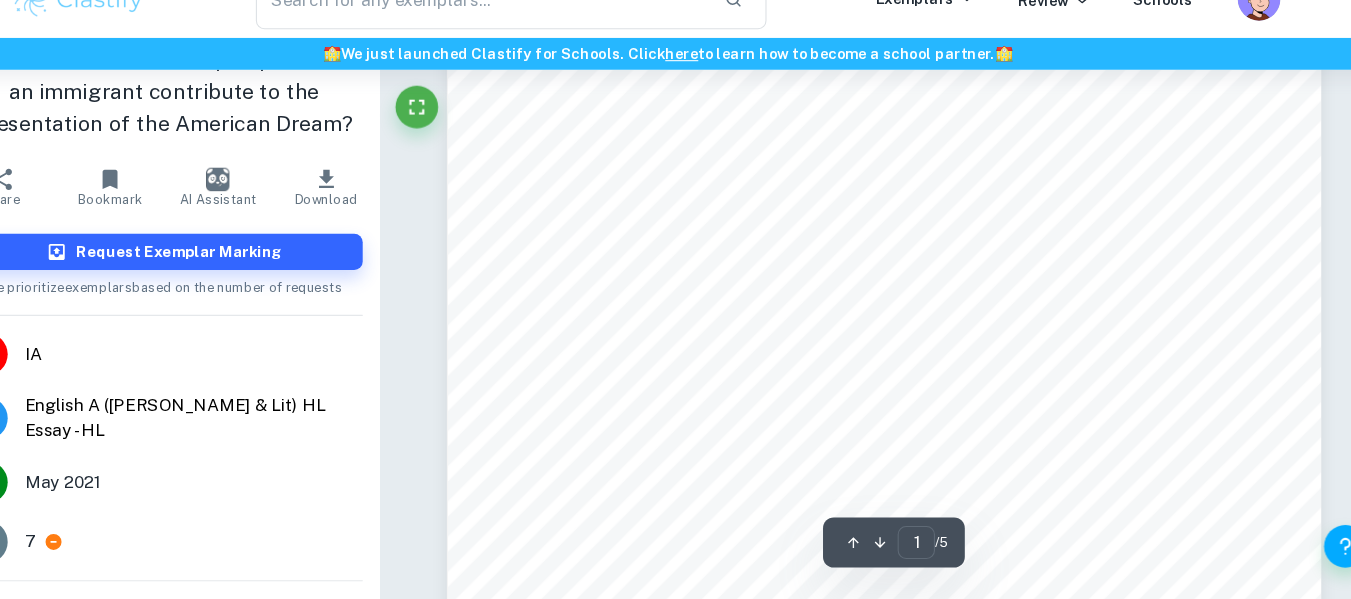 click on "of democracy. [PERSON_NAME], an [DEMOGRAPHIC_DATA] writer and historian, defined this concept as" at bounding box center [916, 157] 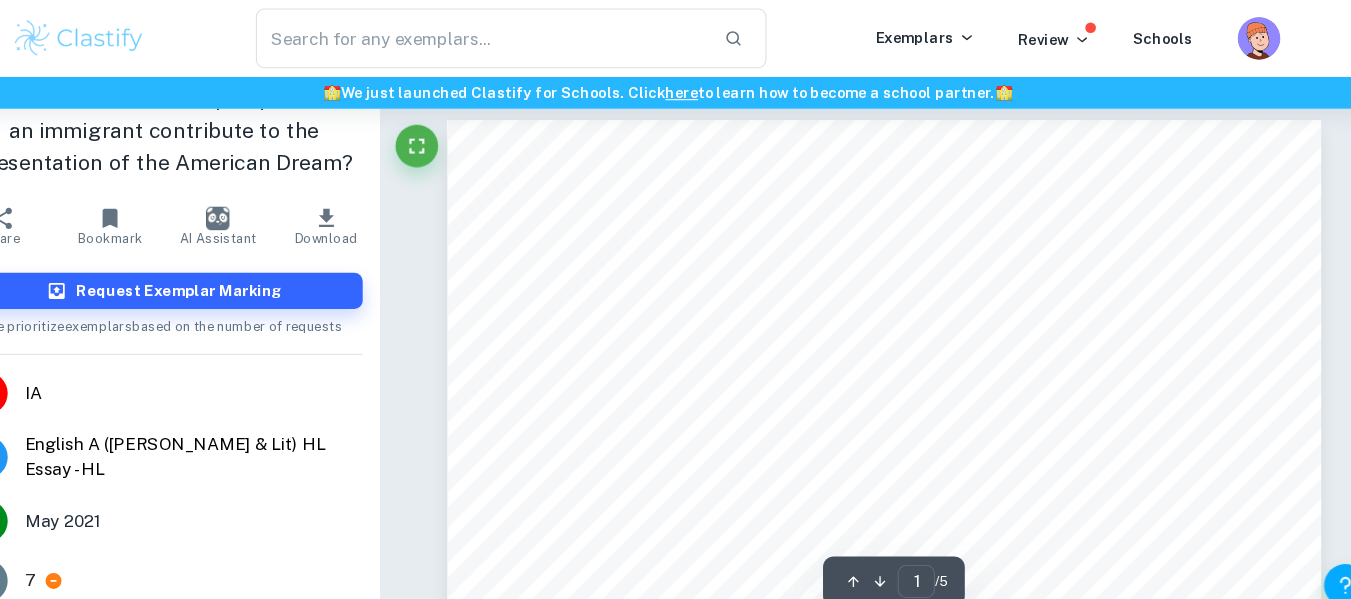 scroll, scrollTop: 0, scrollLeft: 0, axis: both 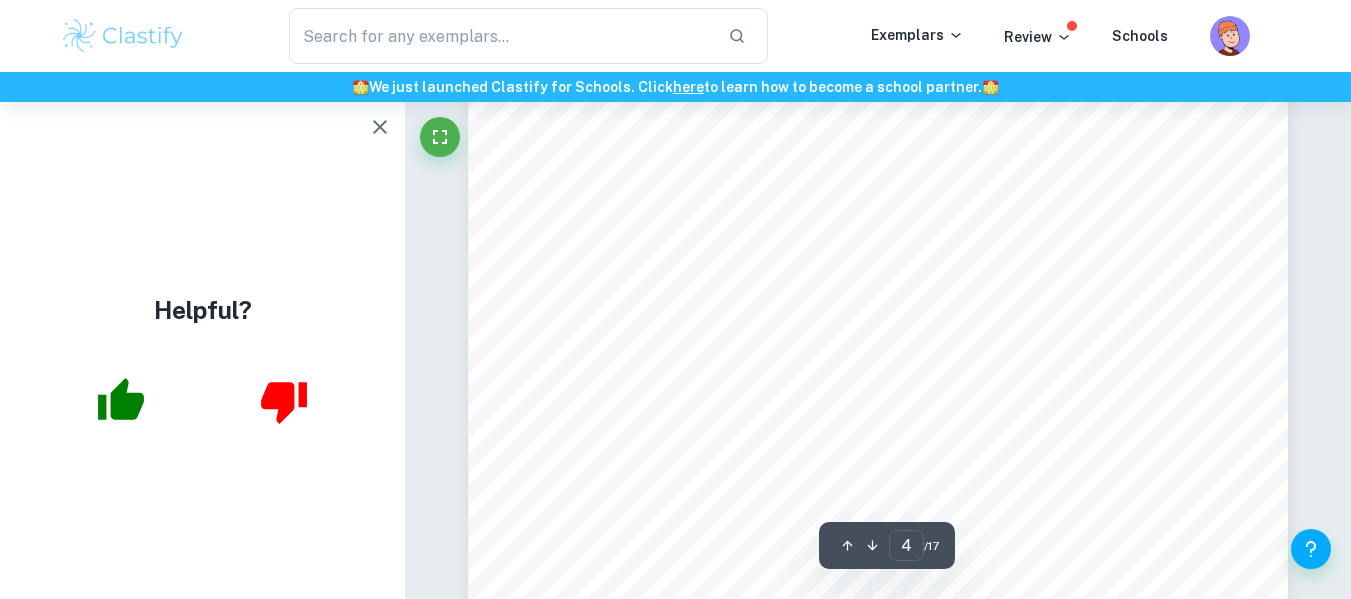click on "Miller's and Steinbeck's life experiences significantly influenced their literary work and" at bounding box center (965, 244) 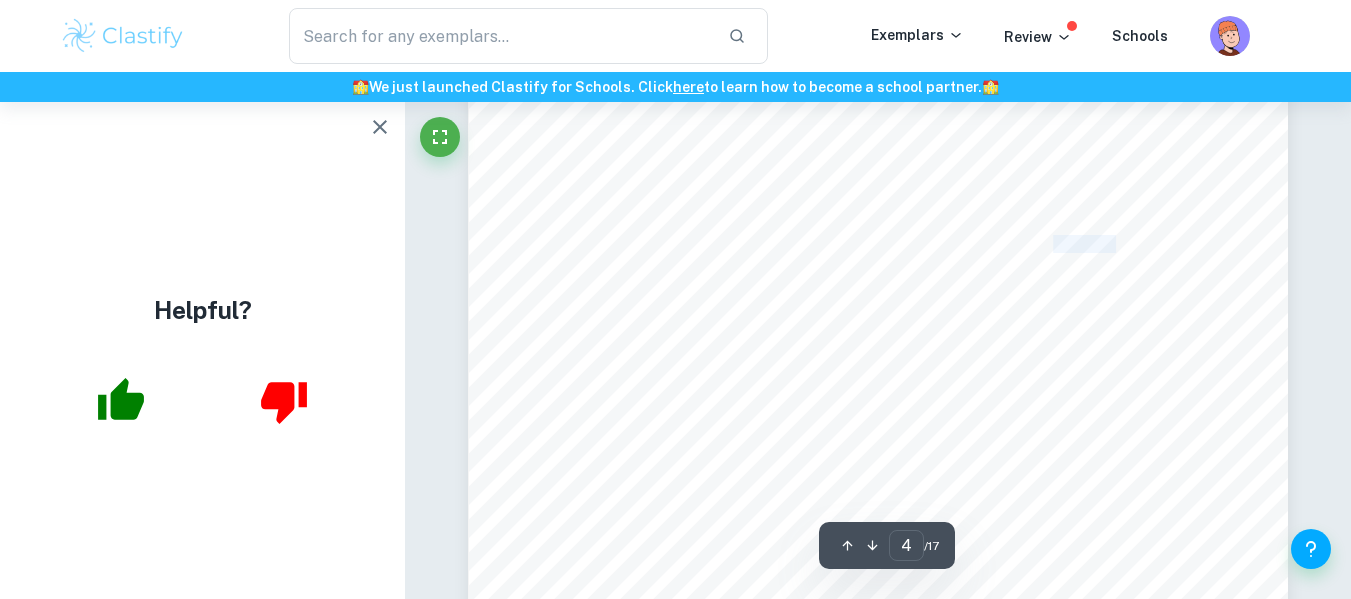 click on "Miller's and Steinbeck's life experiences significantly influenced their literary work and" at bounding box center [965, 244] 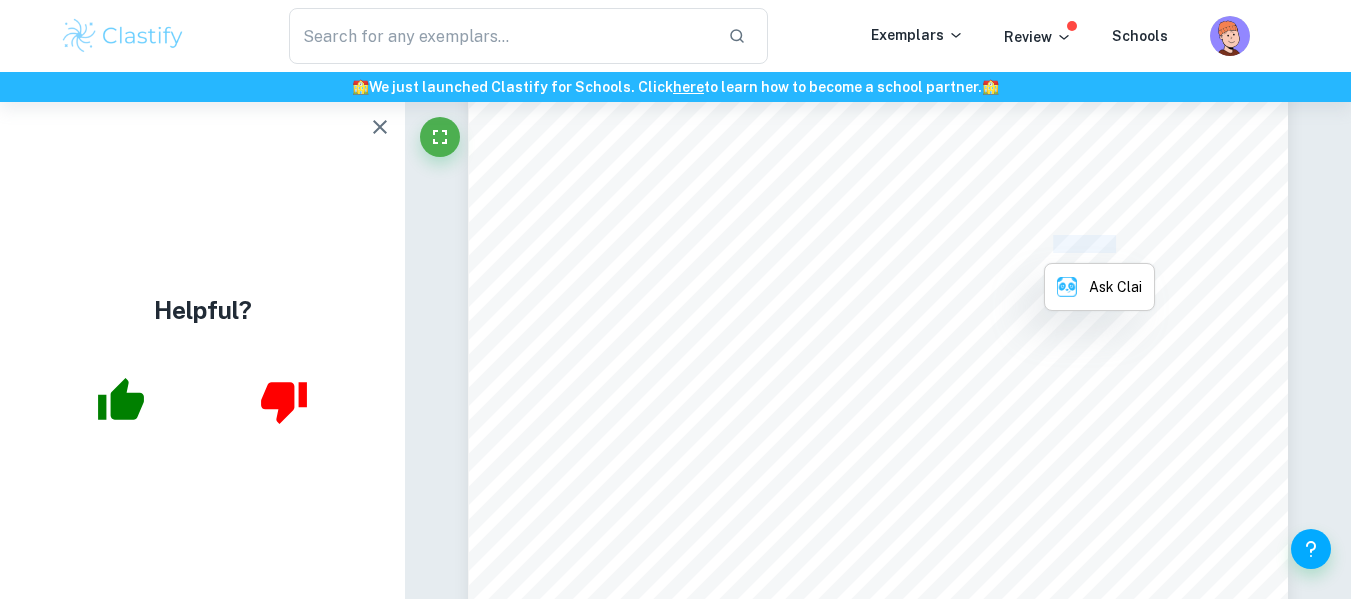 click on "Miller's and Steinbeck's life experiences significantly influenced their literary work and" at bounding box center [965, 244] 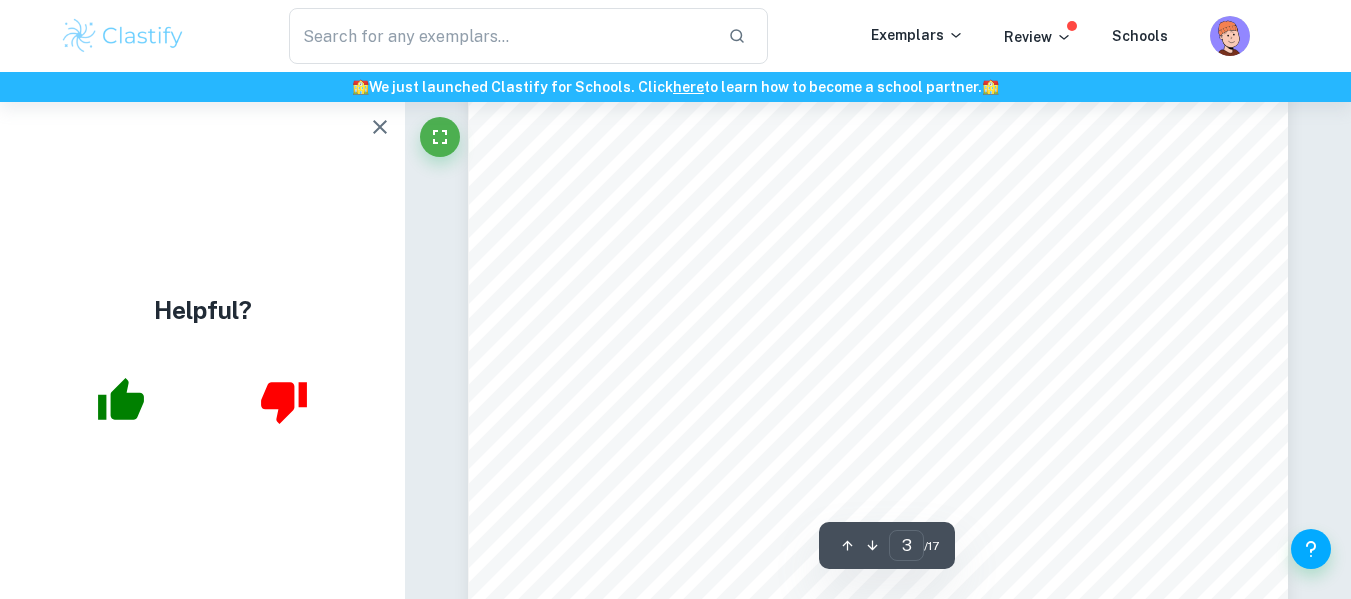scroll, scrollTop: 2411, scrollLeft: 0, axis: vertical 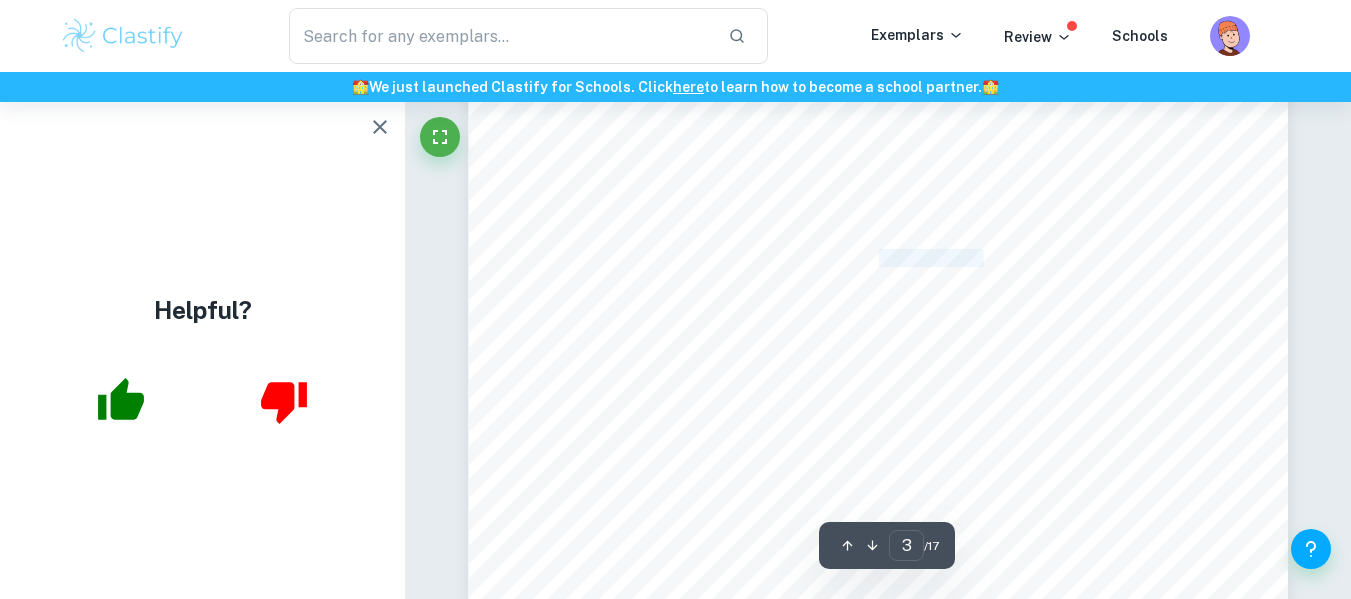 drag, startPoint x: 883, startPoint y: 260, endPoint x: 986, endPoint y: 256, distance: 103.077644 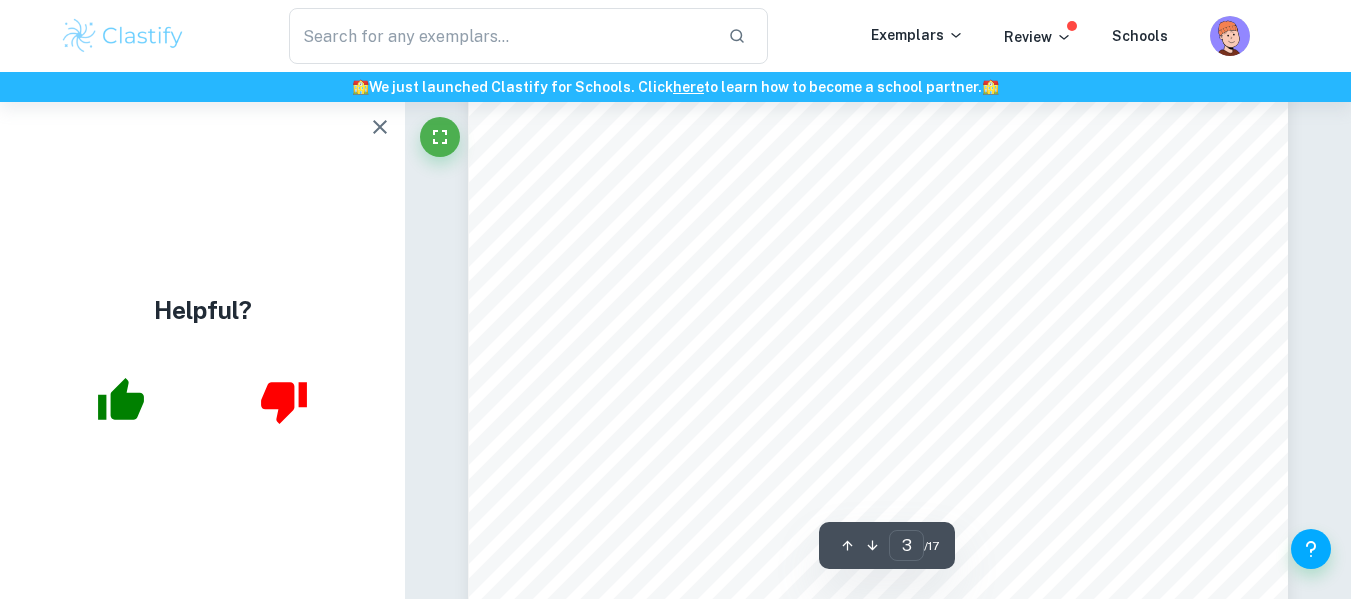 click on "3 Introduction The American   Declaration of Independence   states that "all Men are created equal" and that they are "endowed…with certain unalienable Rights [of] Life, Liberty, and the Pursuit of Happiness." This is the basis of the American dream, where everyone has the equal opportunity to live happily by working hard and succeeding. The ideology gained popularity during the Great Depression as it helped the American people capture hope for the future to achieve happiness and success. However, published around the same period,   Death of a Salesman   and   Of Mice and Men   aim to express to their readers the American dream's inherent discrimination and futility. The writers Arthur Miller and John Steinbeck gained their perspective of reality through their life experiences. Arthur Miller, the writer of   Death of a Salesman , was born into a middle-class family in Manhattan, New York. After the Great Depression, his father was forced play was   All My Sons had equal opportunities ( Calarco" at bounding box center [878, 514] 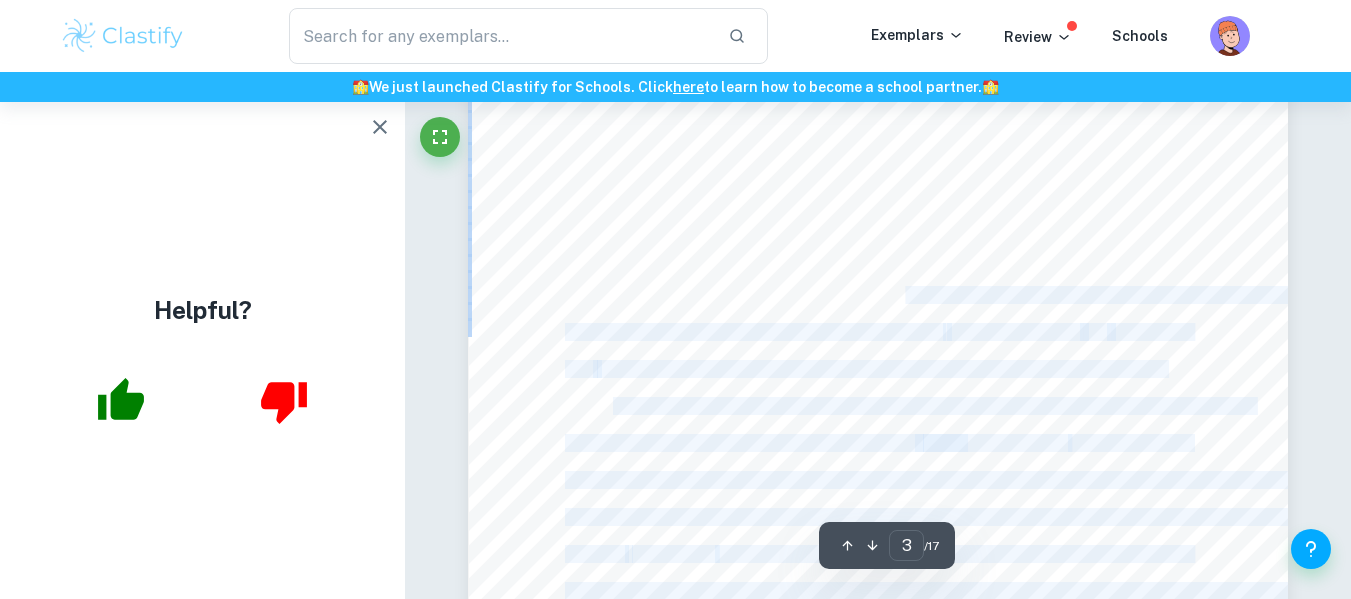 drag, startPoint x: 1192, startPoint y: 366, endPoint x: 898, endPoint y: 282, distance: 305.76462 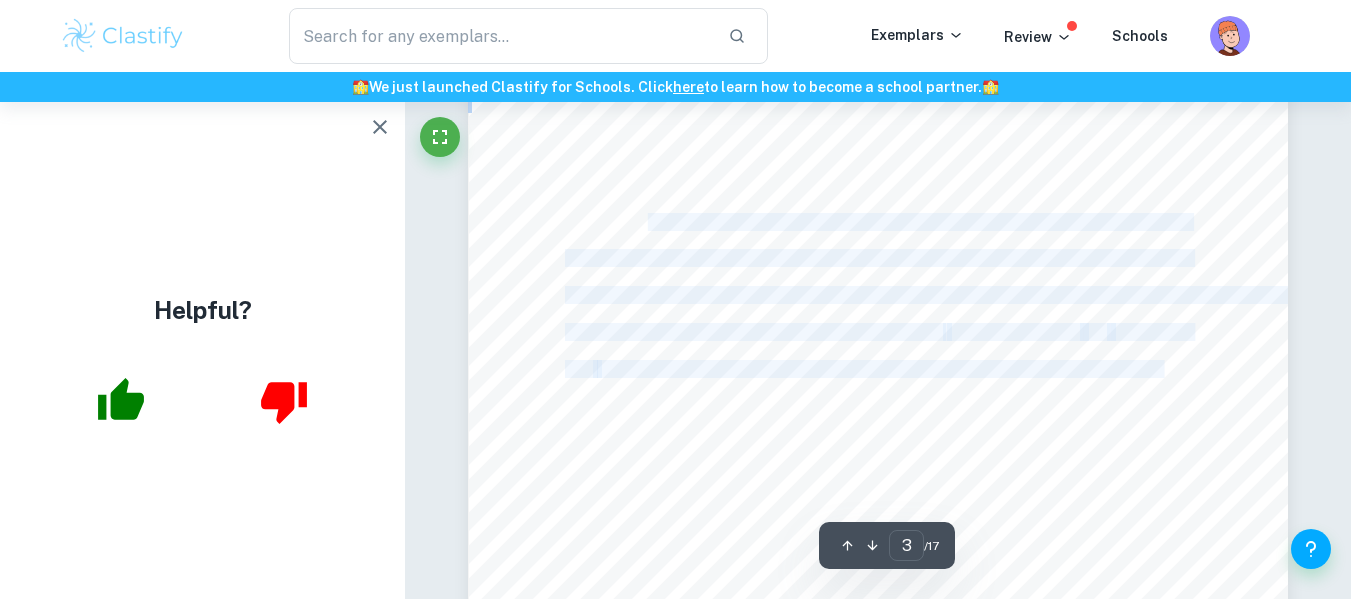 drag, startPoint x: 649, startPoint y: 221, endPoint x: 1164, endPoint y: 372, distance: 536.68054 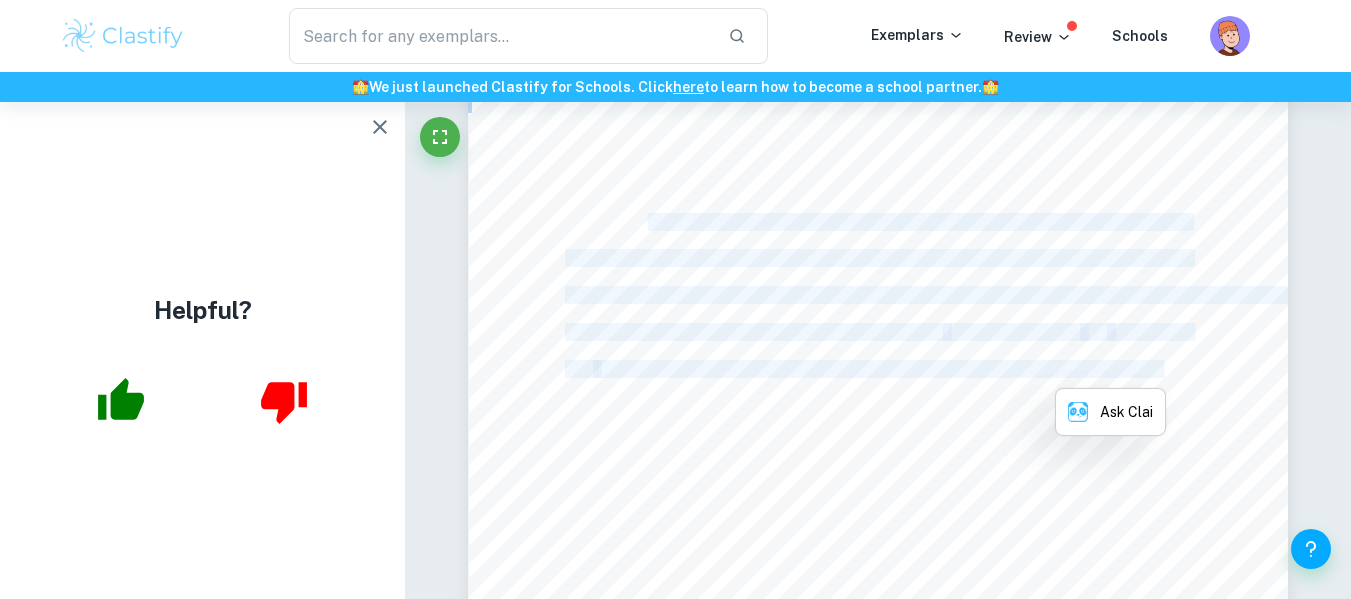 copy on "This is the basis of the American dream, where everyone has the equal opportunity to live happily by working hard and succeeding. The ideology gained popularity during the Great Depression as it helped the American people capture hope for the future to achieve happiness and success. However, published around the same period,   Death of a Salesman   and   Of Mice and Men   aim to express to their readers the American dream's inherent discrimination and futility." 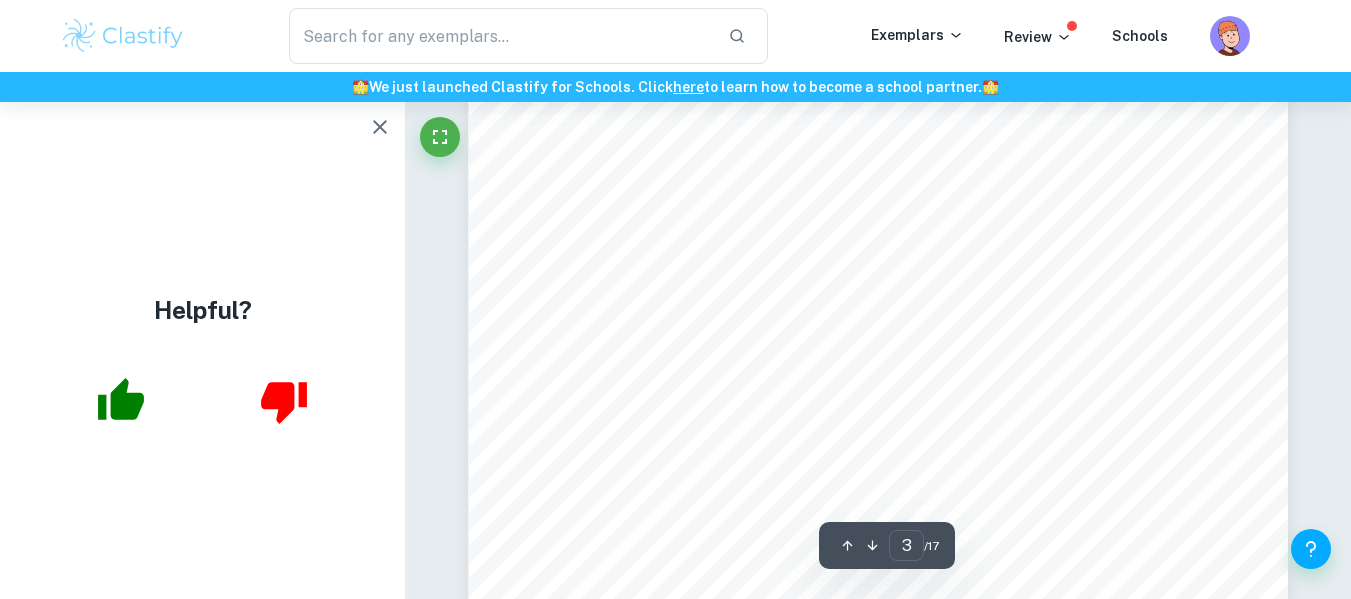 drag, startPoint x: 709, startPoint y: 206, endPoint x: 656, endPoint y: 214, distance: 53.600372 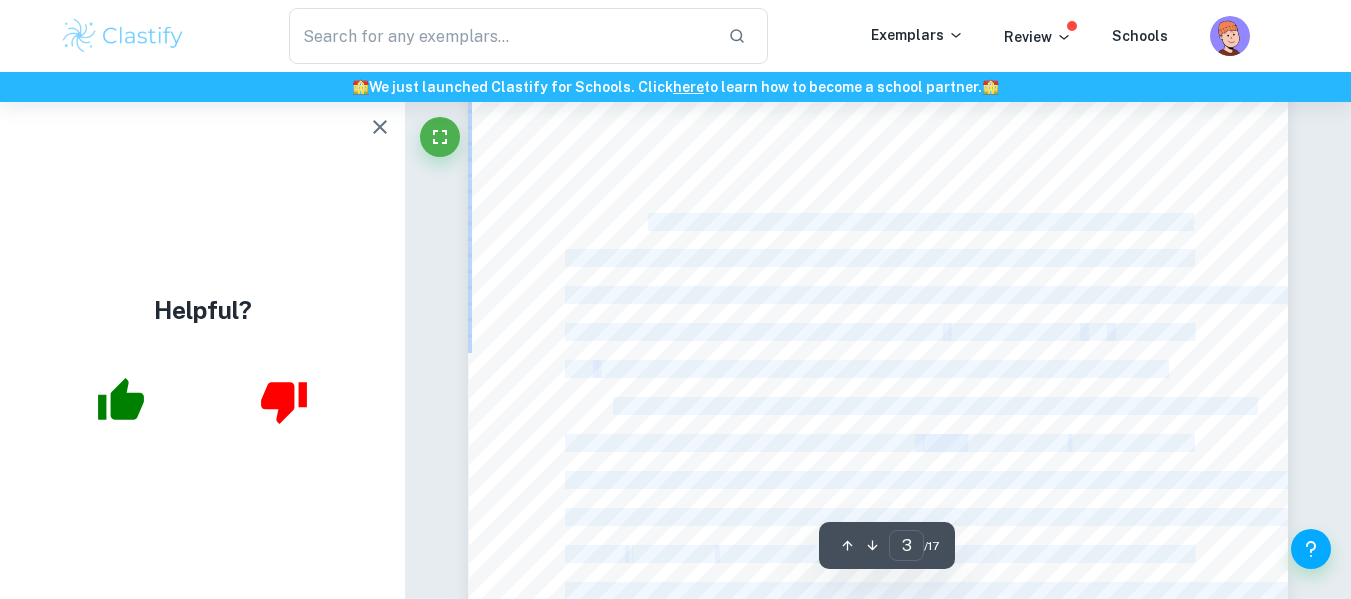 drag, startPoint x: 650, startPoint y: 218, endPoint x: 1043, endPoint y: 355, distance: 416.19467 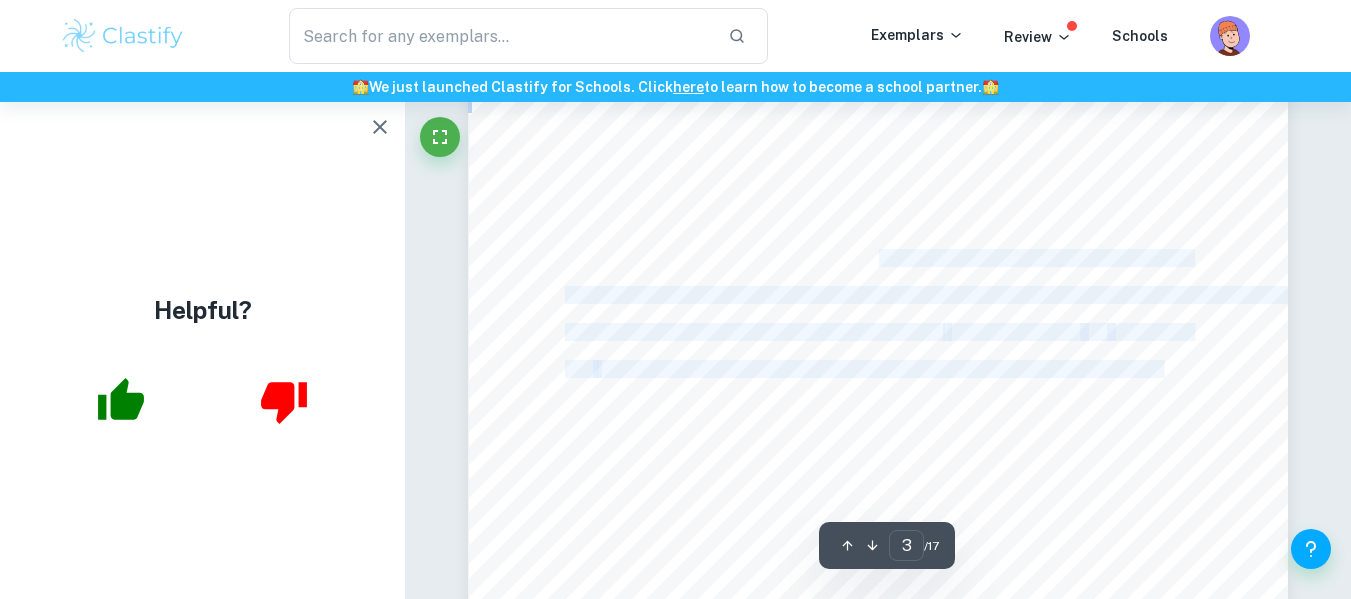 drag, startPoint x: 1164, startPoint y: 367, endPoint x: 881, endPoint y: 256, distance: 303.99014 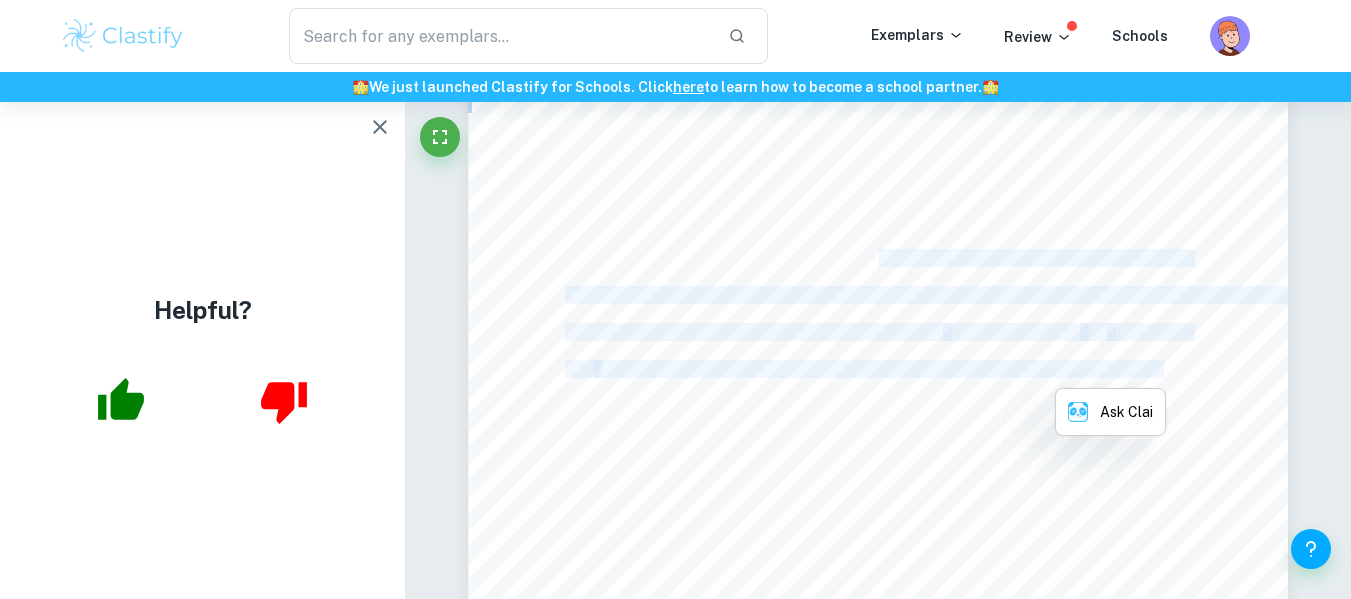 copy on "The ideology gained popularity during the Great Depression as it helped the American people capture hope for the future to achieve happiness and success. However, published around the same period,   Death of a Salesman   and   Of Mice and Men   aim to express to their readers the American dream's inherent discrimination and futility." 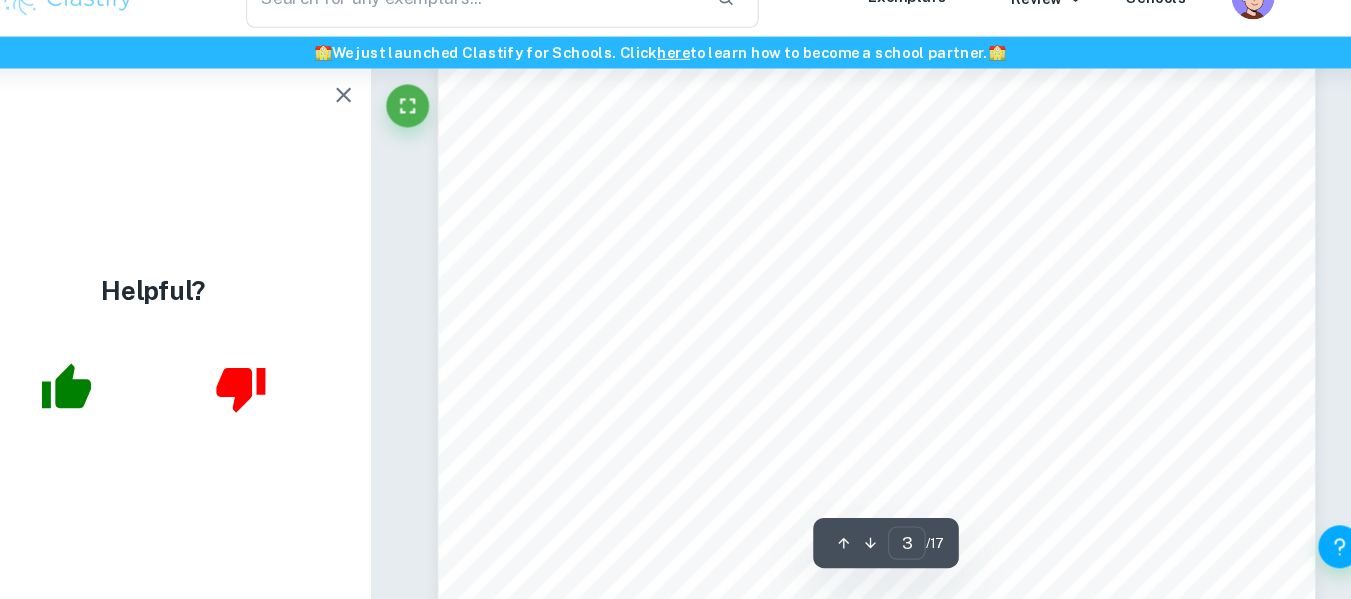 scroll, scrollTop: 2755, scrollLeft: 0, axis: vertical 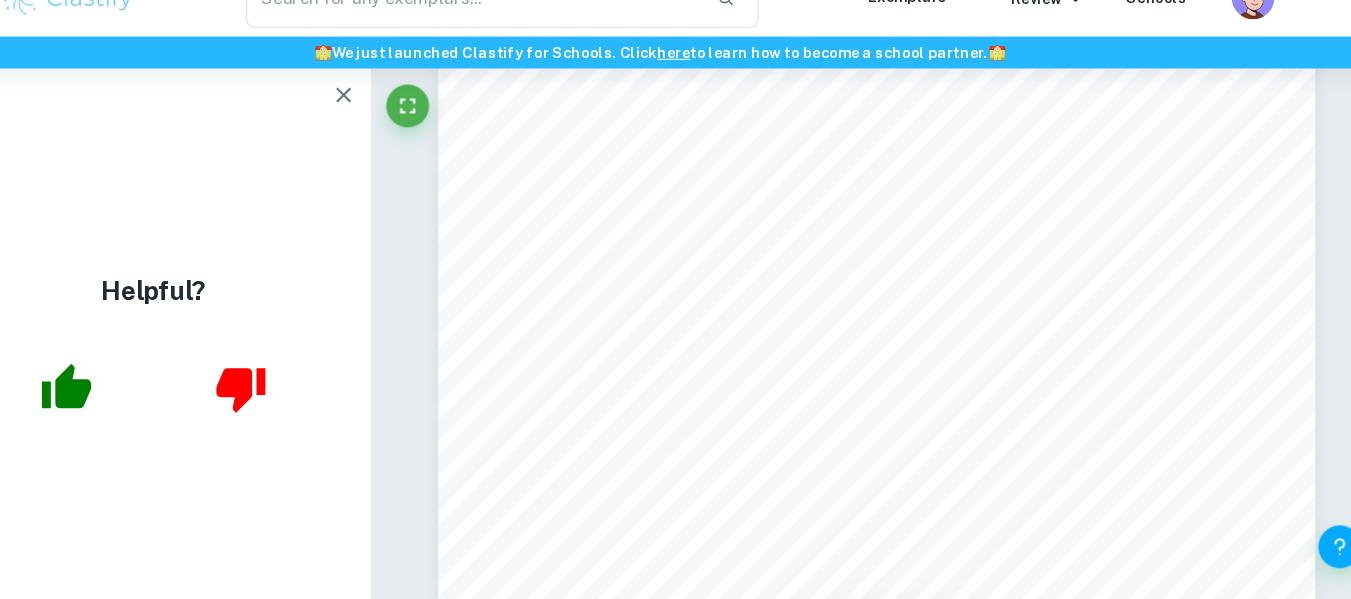 click at bounding box center (380, 127) 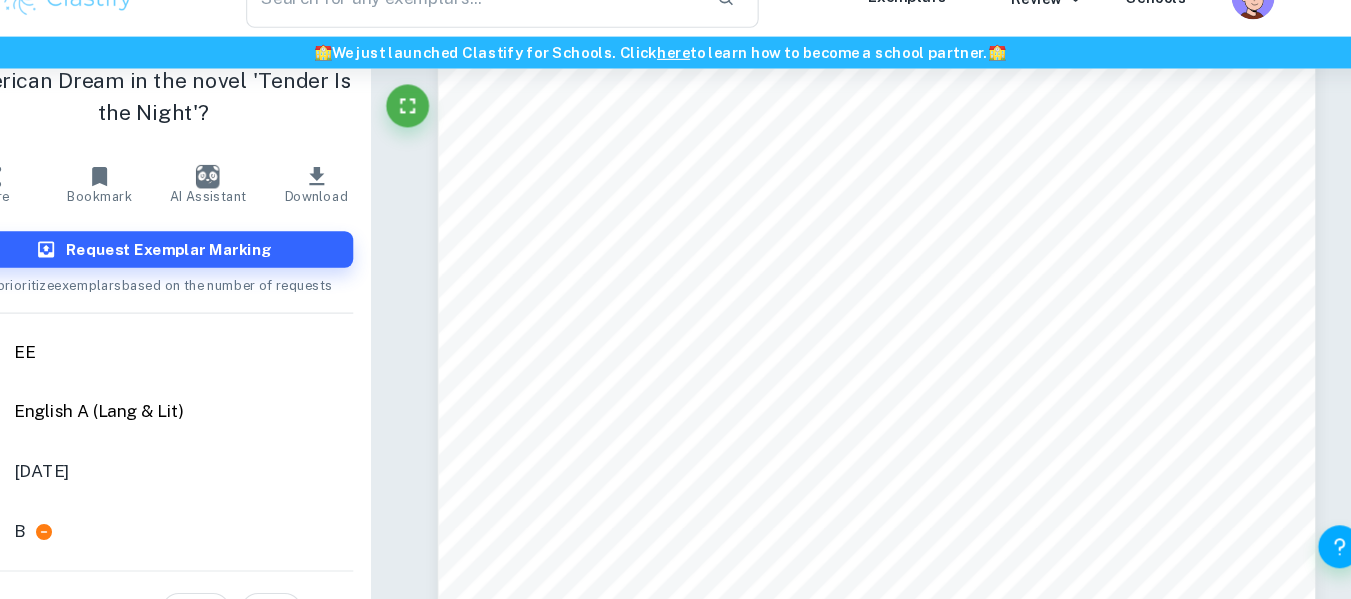 scroll, scrollTop: 120, scrollLeft: 0, axis: vertical 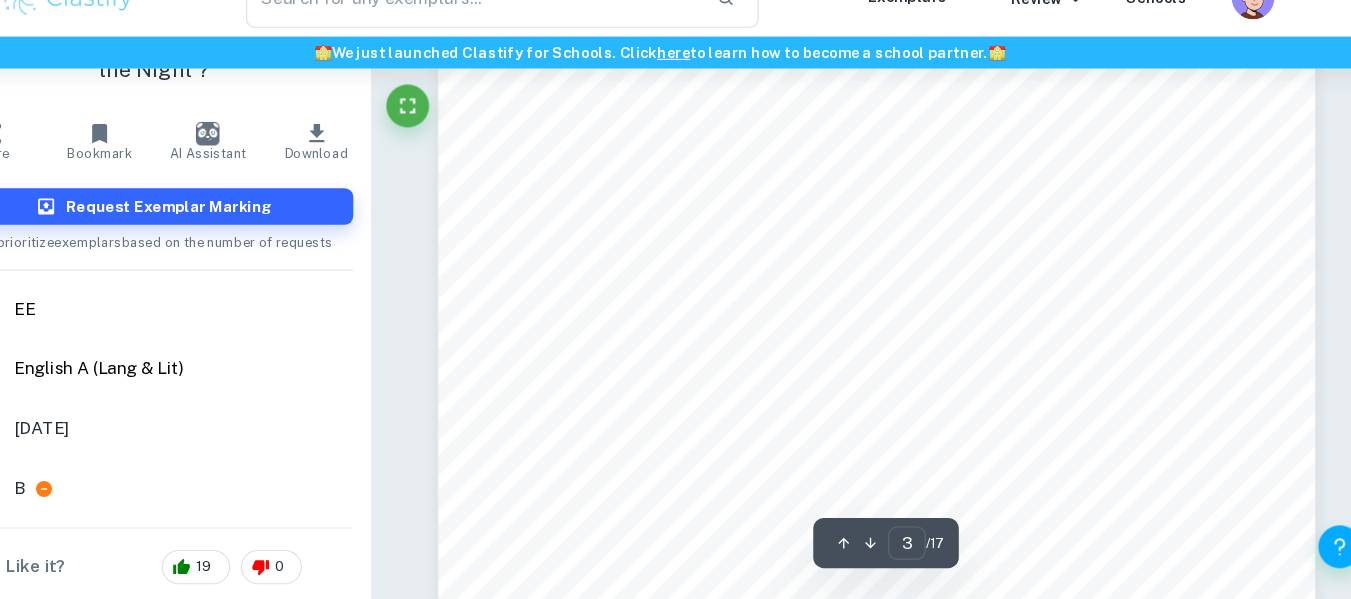 click on "3 Exploration and Investigation on the Expression of Themes Present in Tender is the Night. Introduction The concept of the American Dream is a ubiquitous theme in   Tender is the Night , which is a fictional, semiautobiographical novel written by F. Scott Fitzgerald and was published in 1934. It is a story based around Dick Diver, a psychiatrist who marries Nicole, one of his former patients. As their relationship progresses, and Nicole slowly recovers, Dick becomes a “used - up man” (Britannica , 1) and has his vitality drained from him. Through the semiautobiographical nature of the text, Fitzgerald effectively creates a negative image of the American Dream through a story parallel to his own life. Through his personal experiences, he believed that the American dream was a “cruel mistress whom presented all people with opportunity” yet simultaneously “made happiness constantly out of reach.” (Murphy, 2). The flaws course of Dicks life. This essay aims to explore the question : “ Is the Night?" at bounding box center (878, 415) 